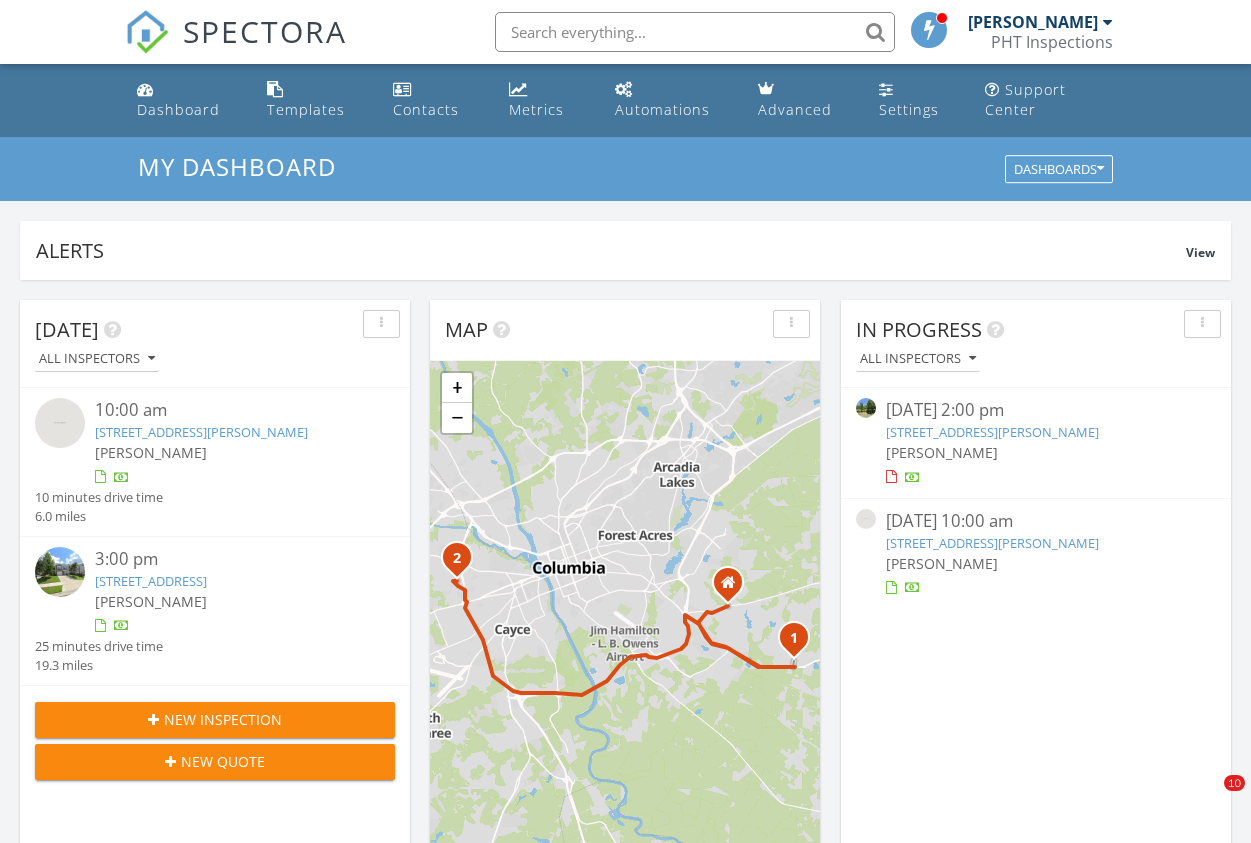 scroll, scrollTop: 0, scrollLeft: 0, axis: both 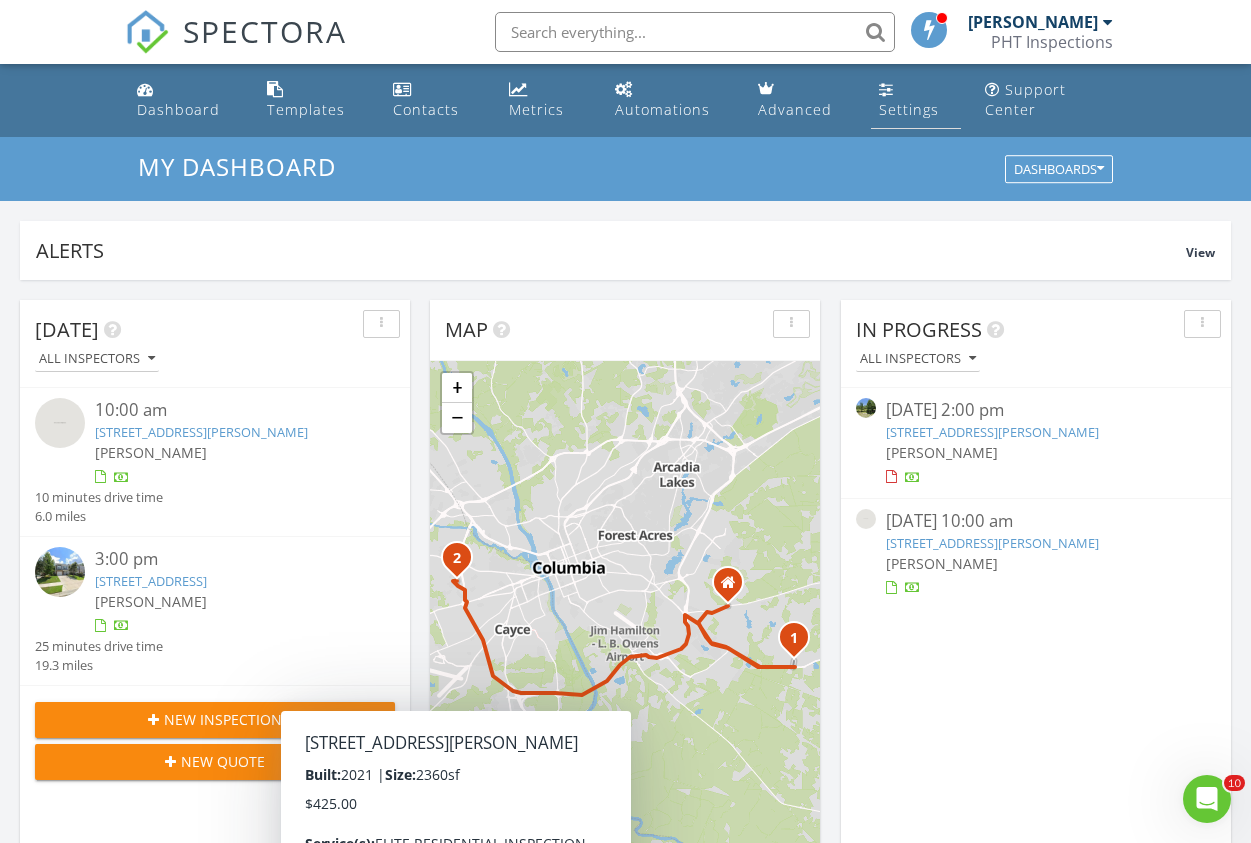 click at bounding box center [886, 89] 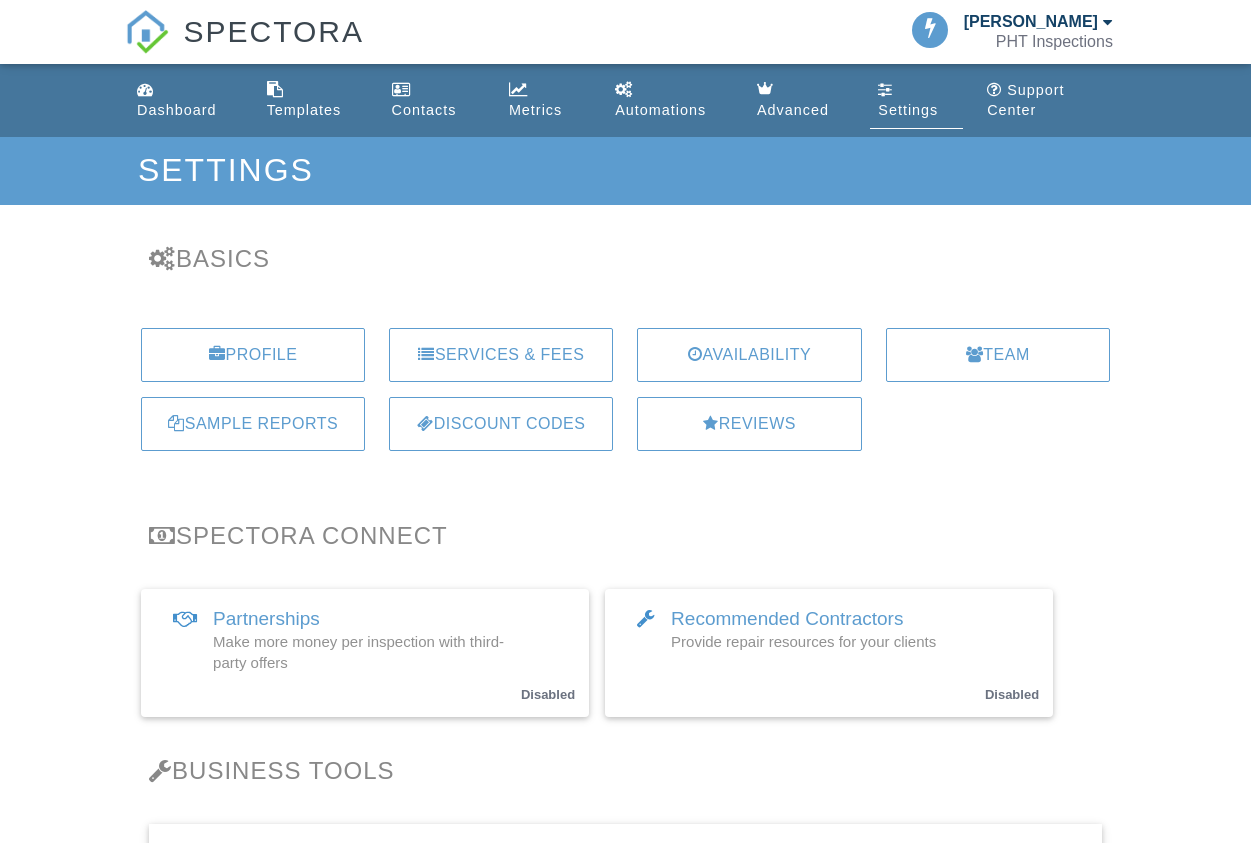 scroll, scrollTop: 0, scrollLeft: 0, axis: both 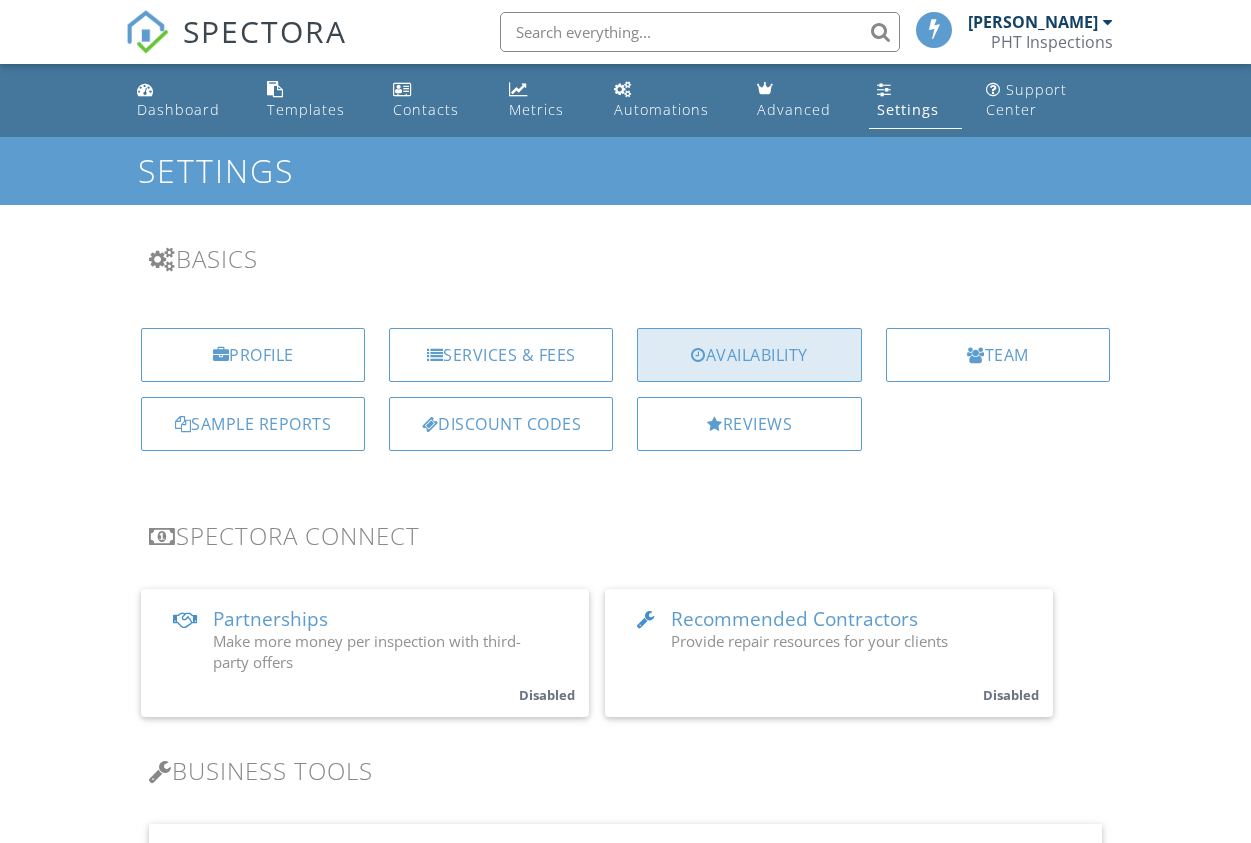 click on "Availability" at bounding box center (749, 355) 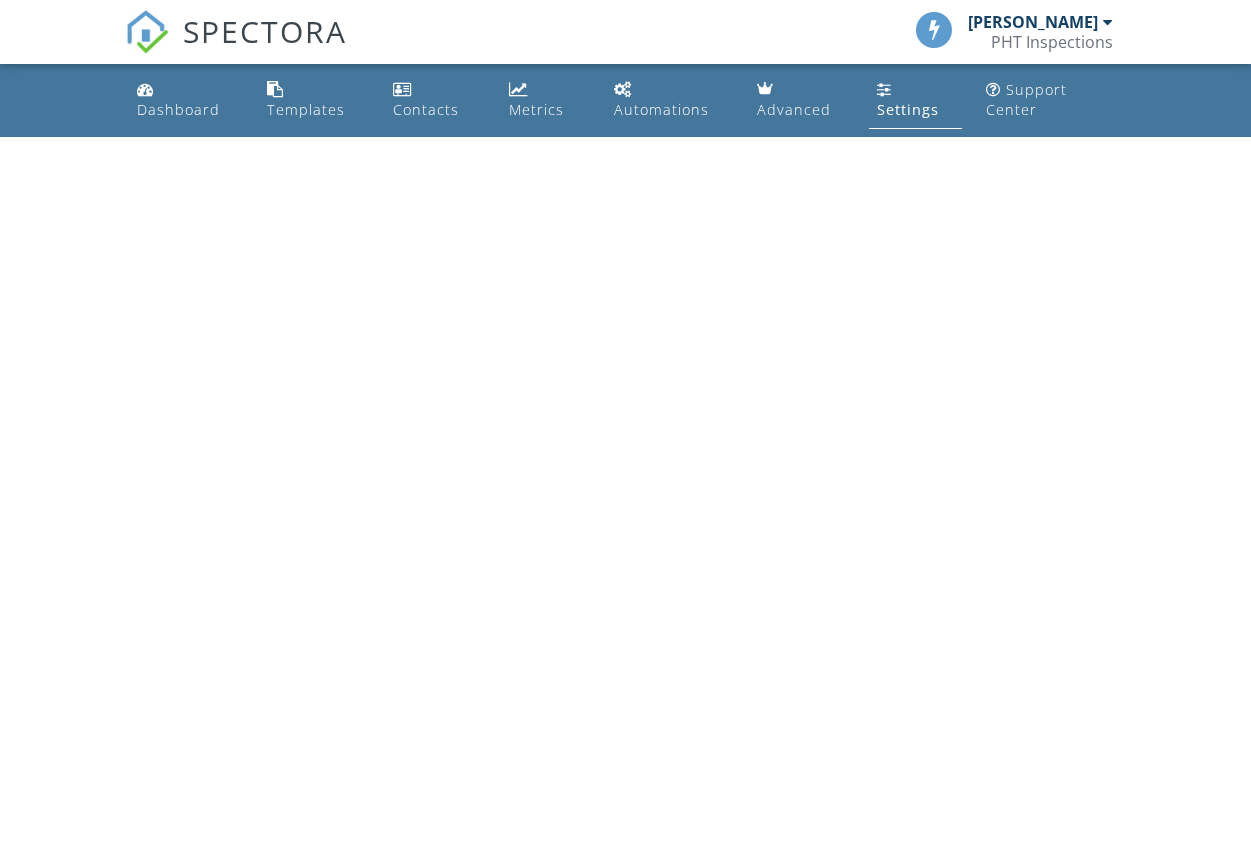 scroll, scrollTop: 0, scrollLeft: 0, axis: both 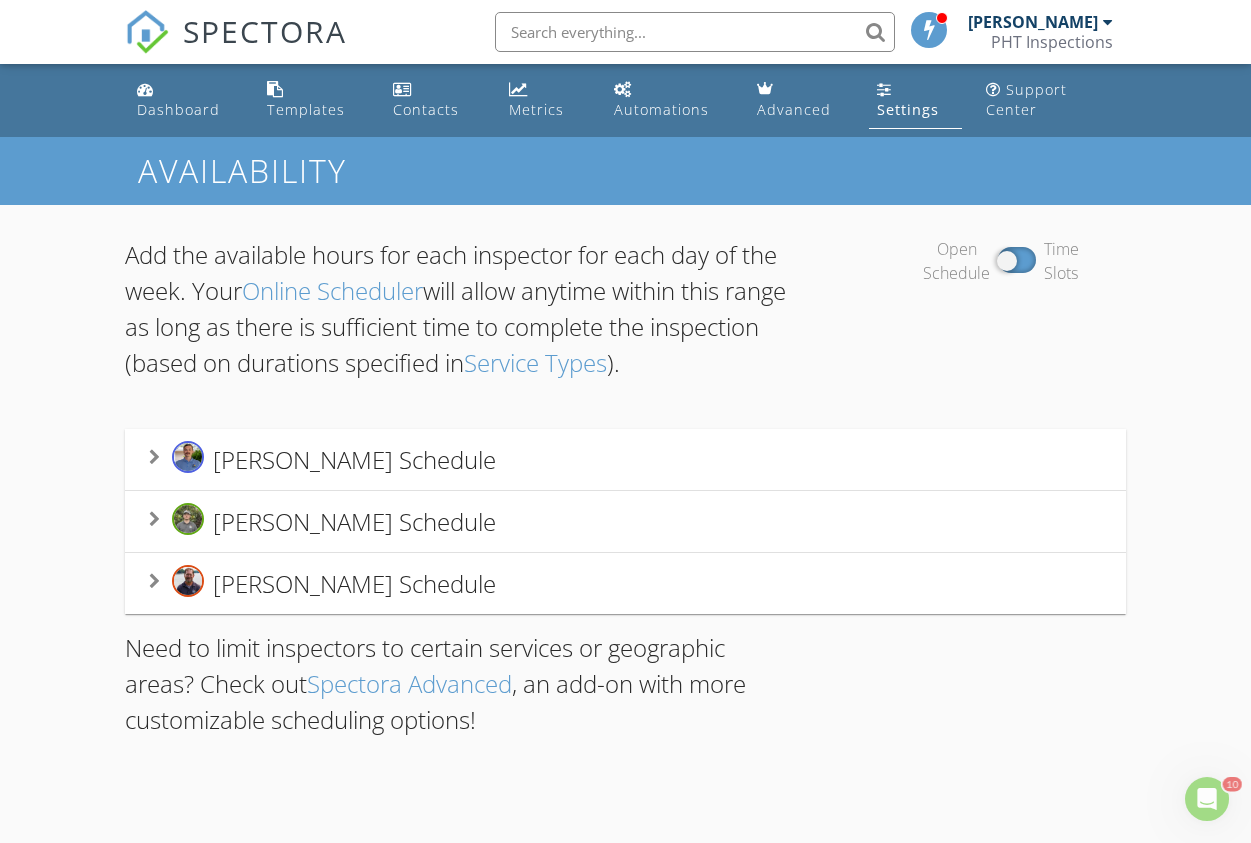 click on "Taylor Nicholson's Schedule" at bounding box center [625, 459] 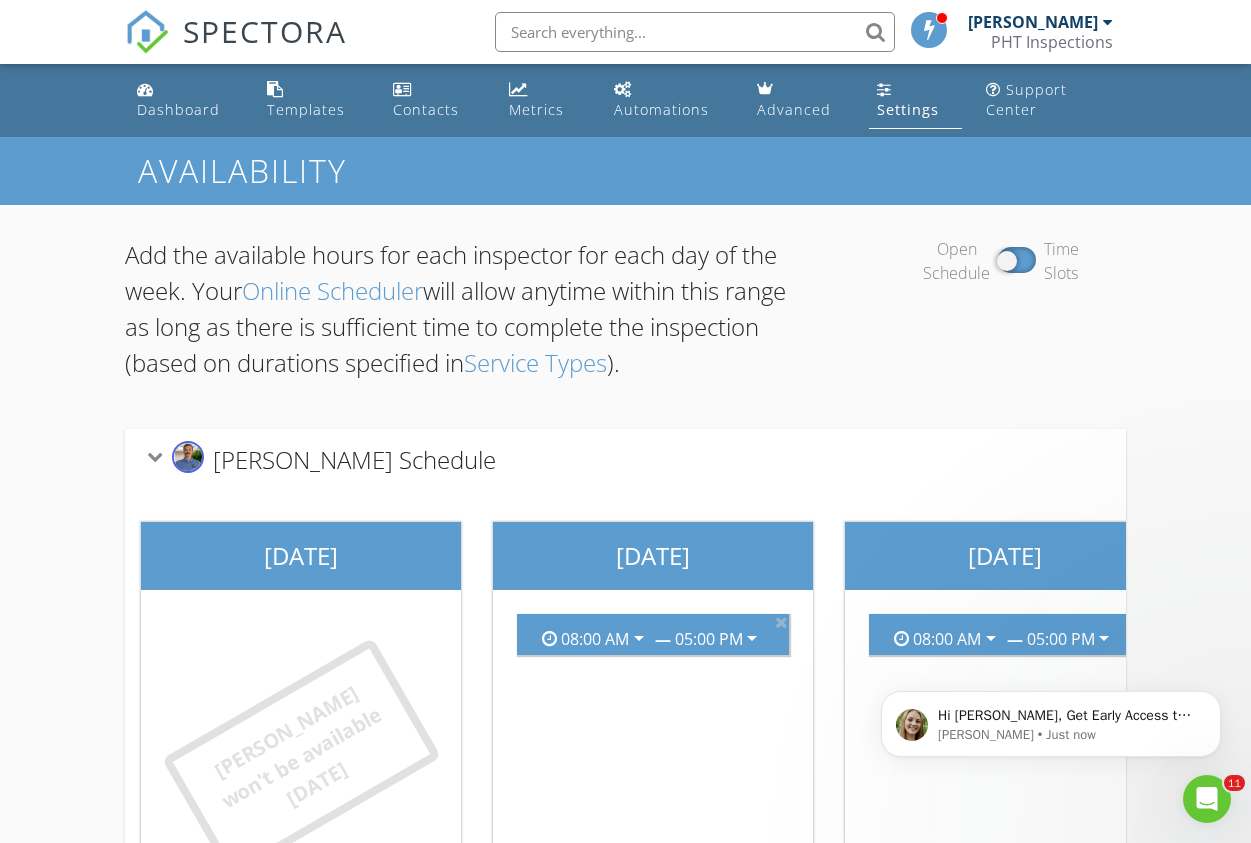 scroll, scrollTop: 0, scrollLeft: 0, axis: both 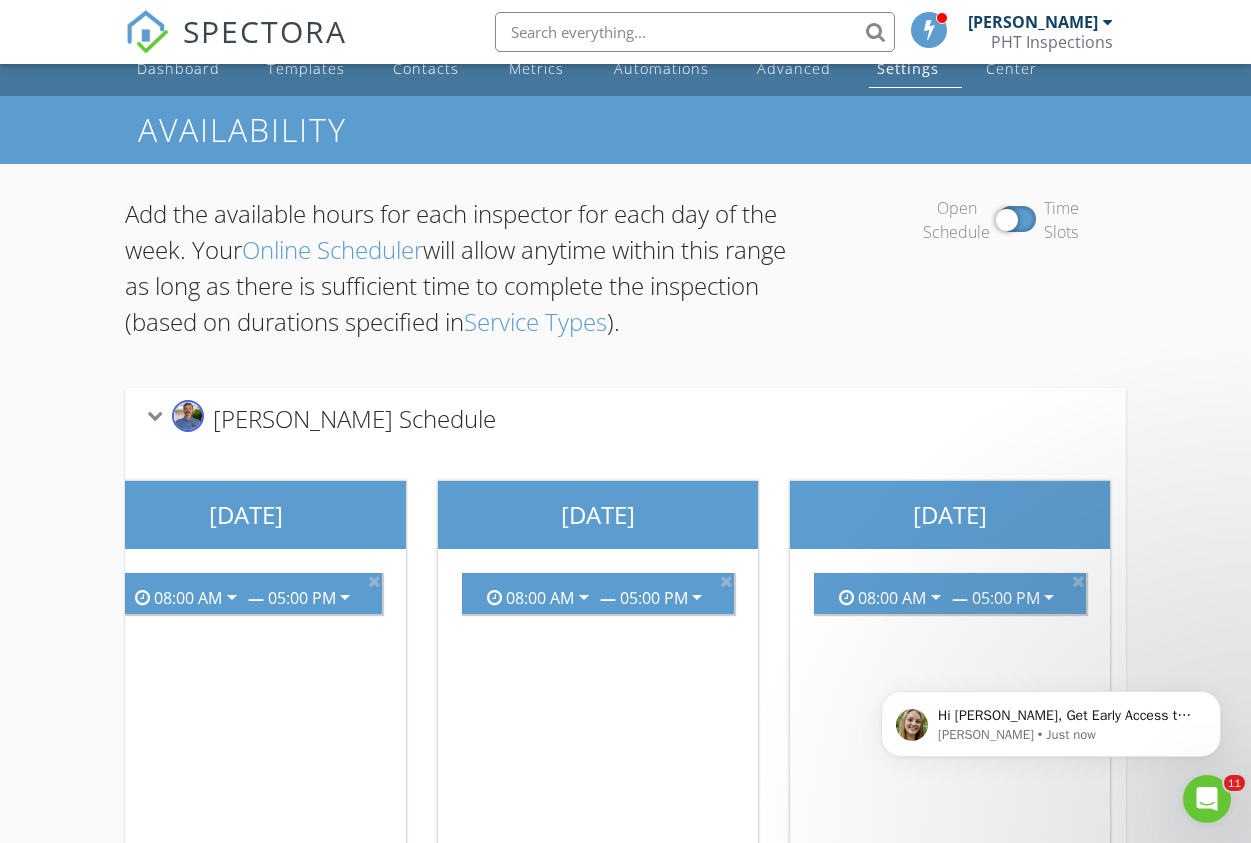 click at bounding box center (1017, 219) 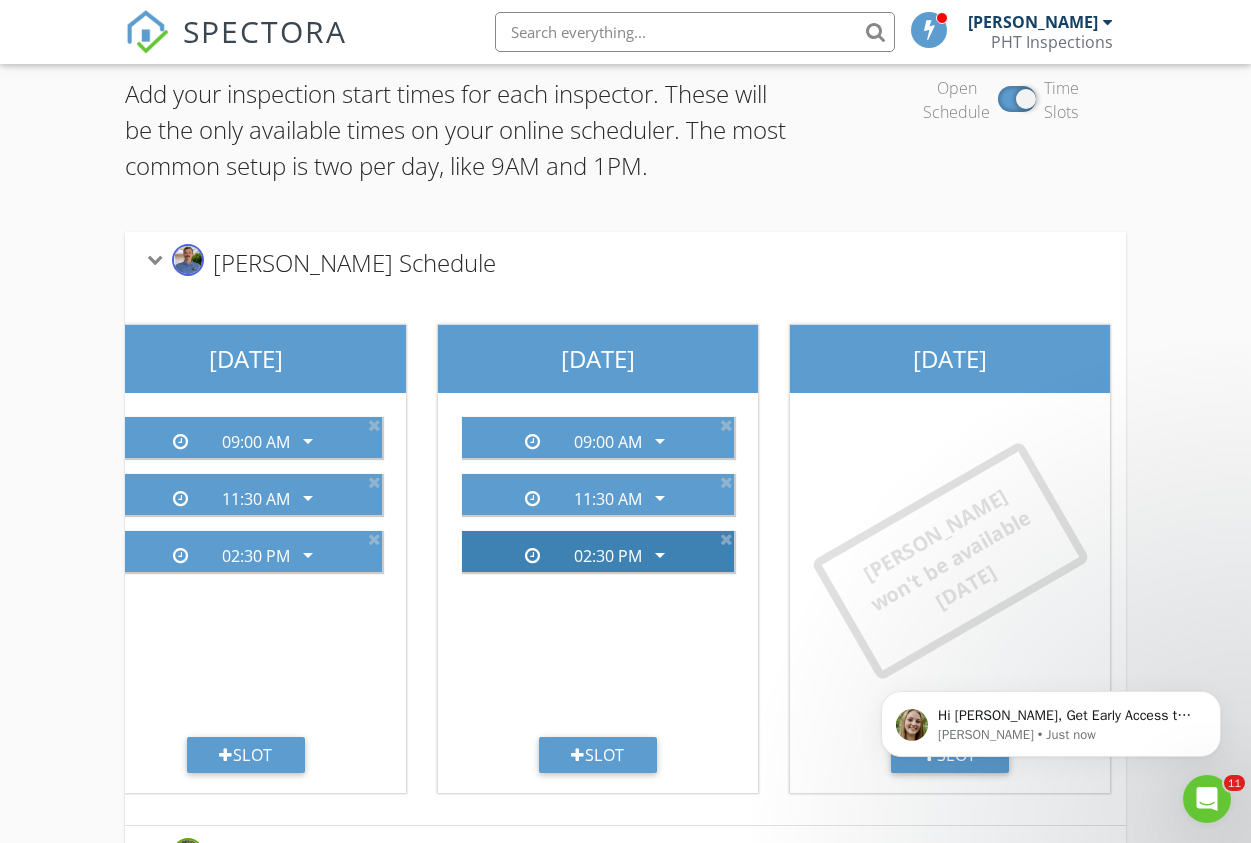 scroll, scrollTop: 167, scrollLeft: 0, axis: vertical 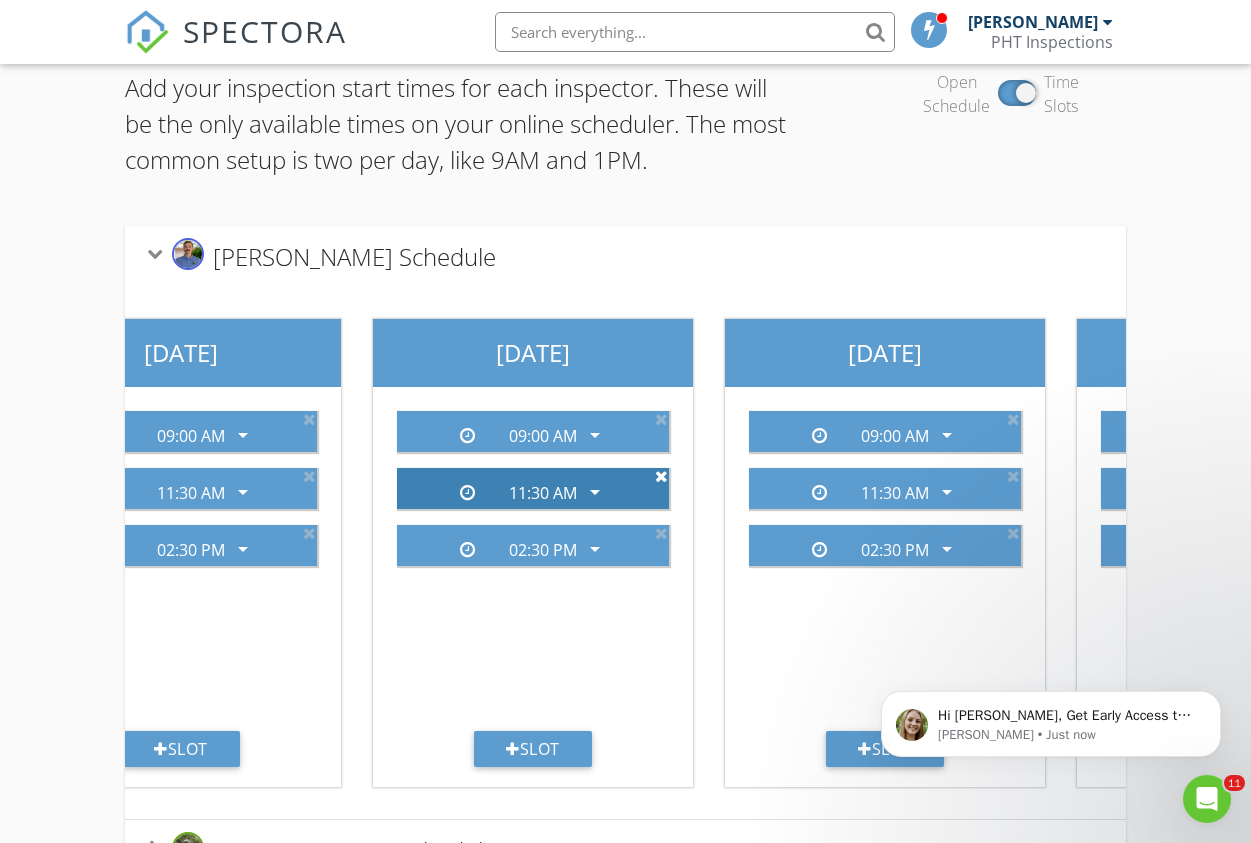 click at bounding box center (661, 476) 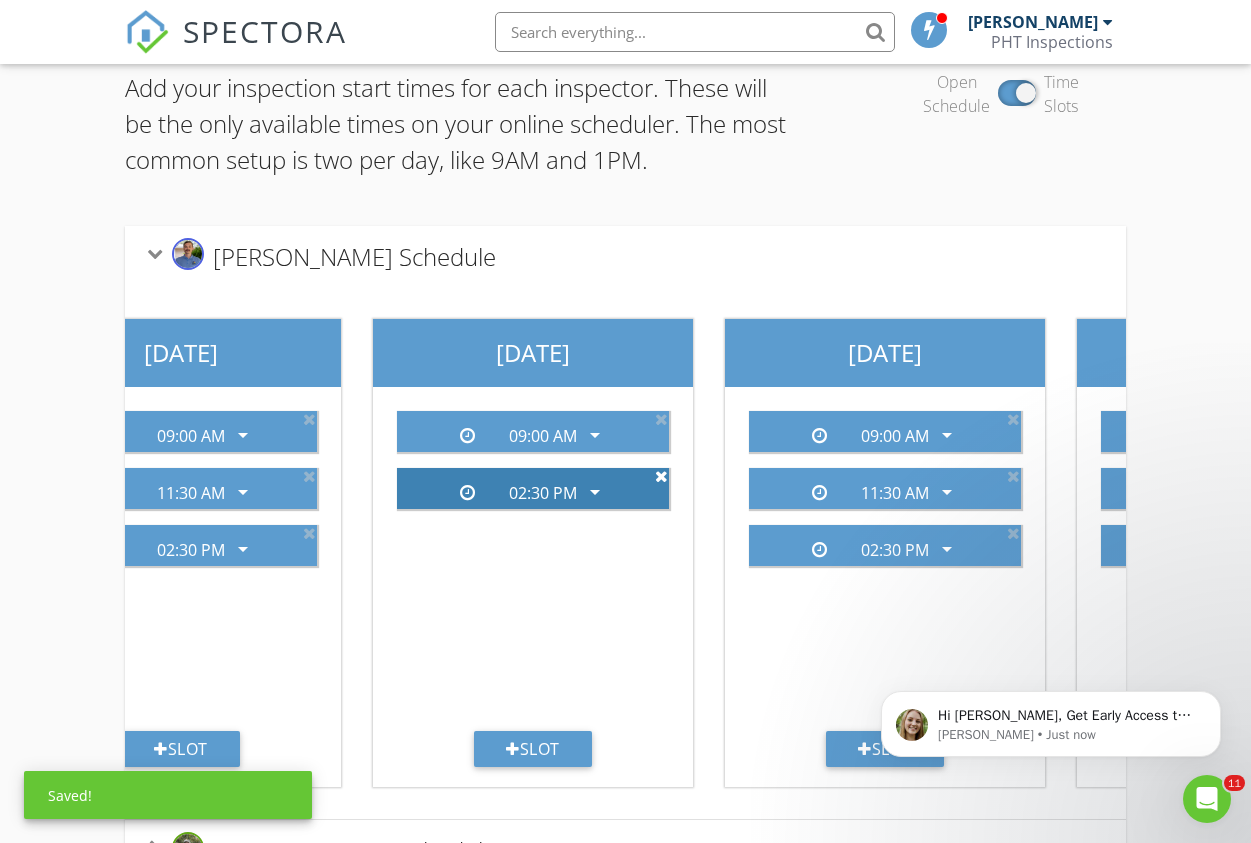 click at bounding box center [661, 476] 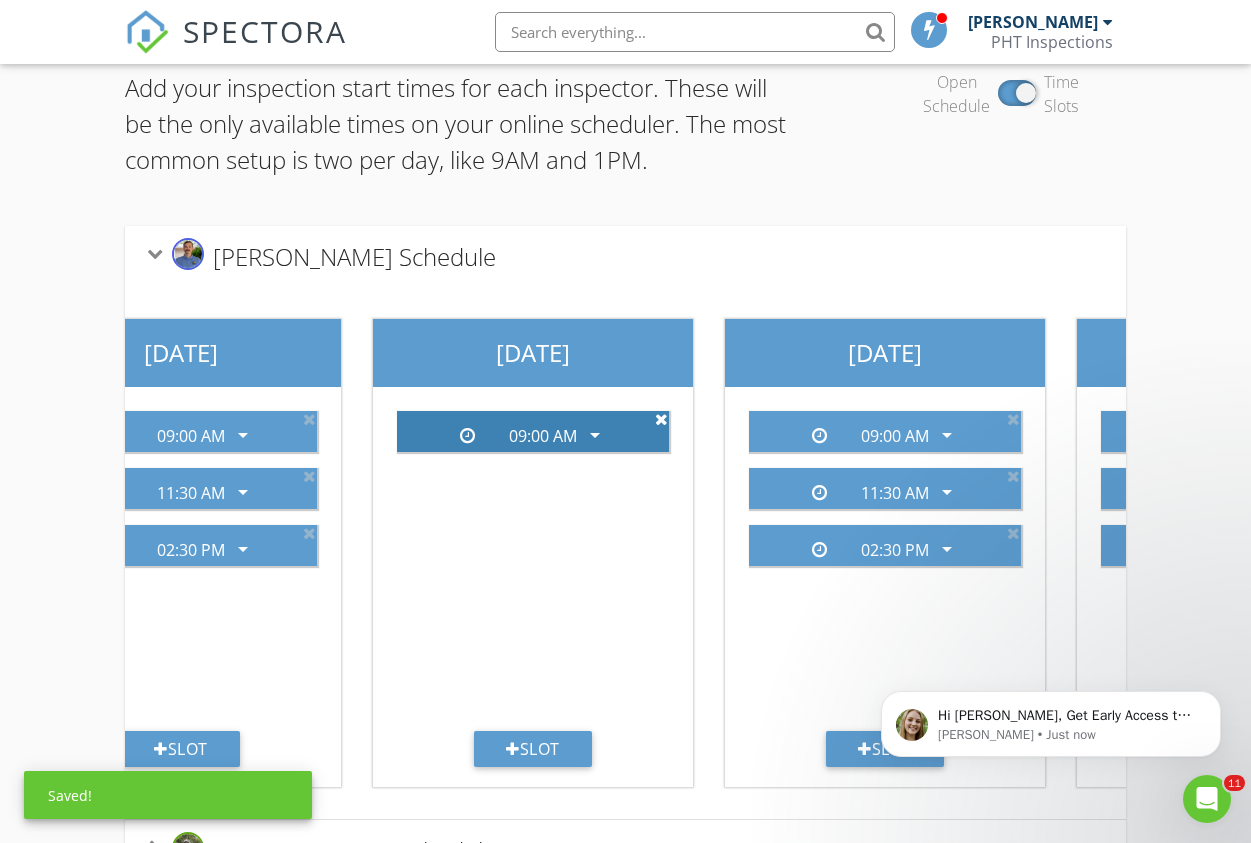 click at bounding box center (661, 419) 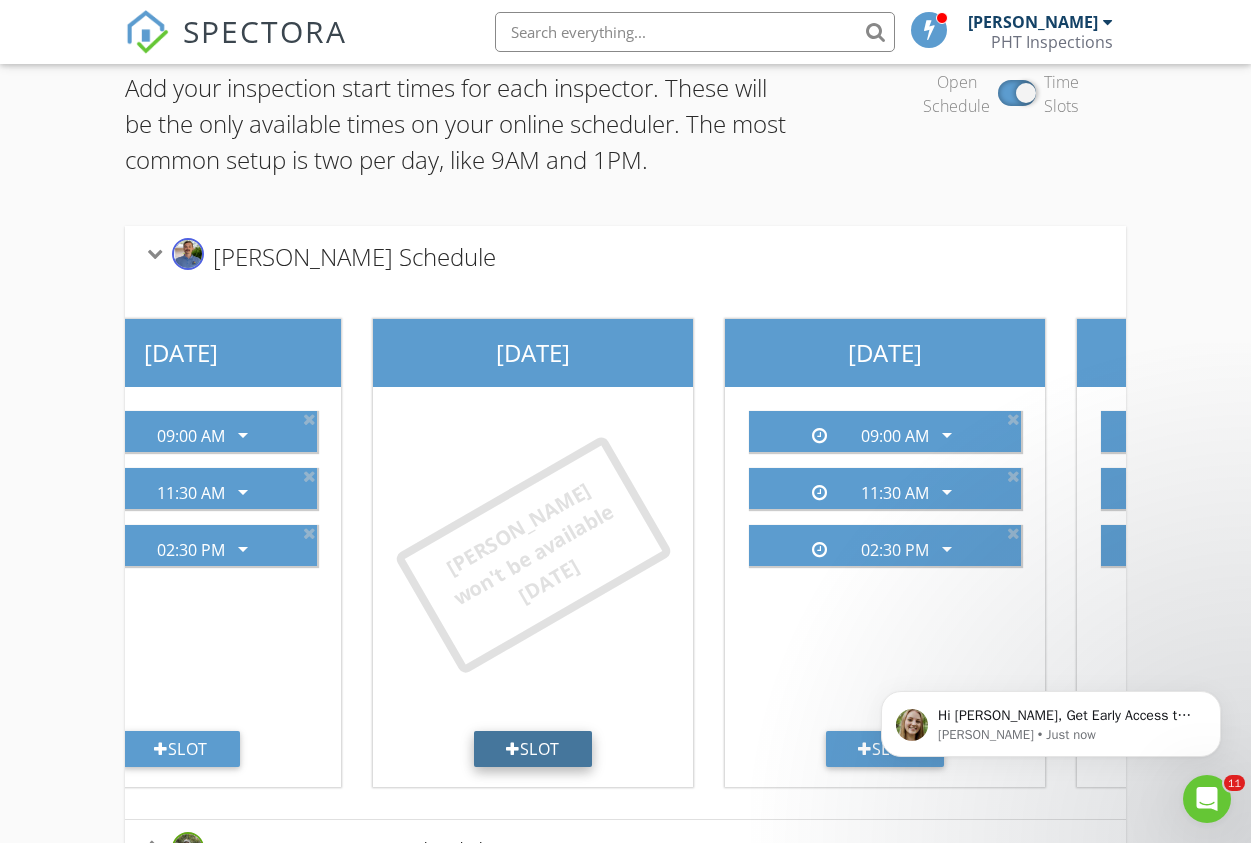 click on "Slot" at bounding box center (533, 749) 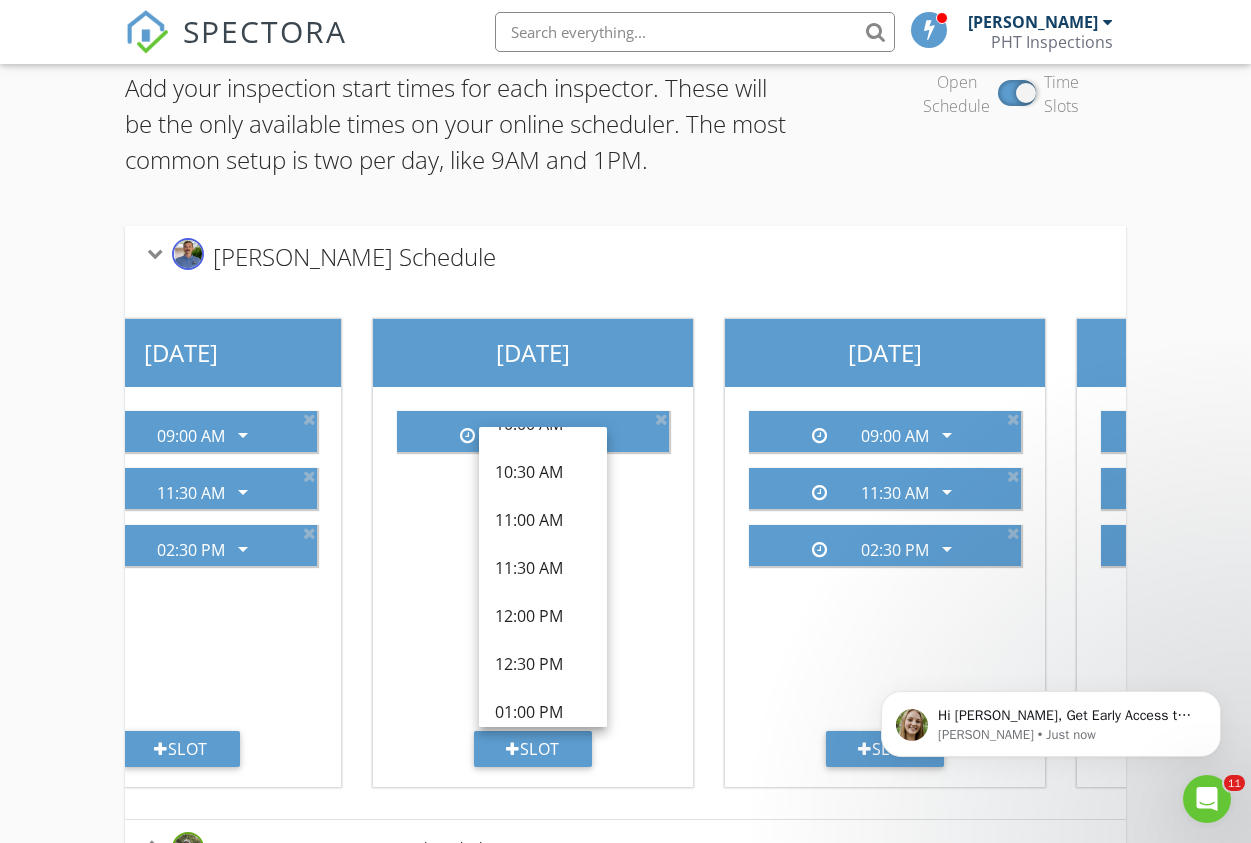 scroll, scrollTop: 477, scrollLeft: 0, axis: vertical 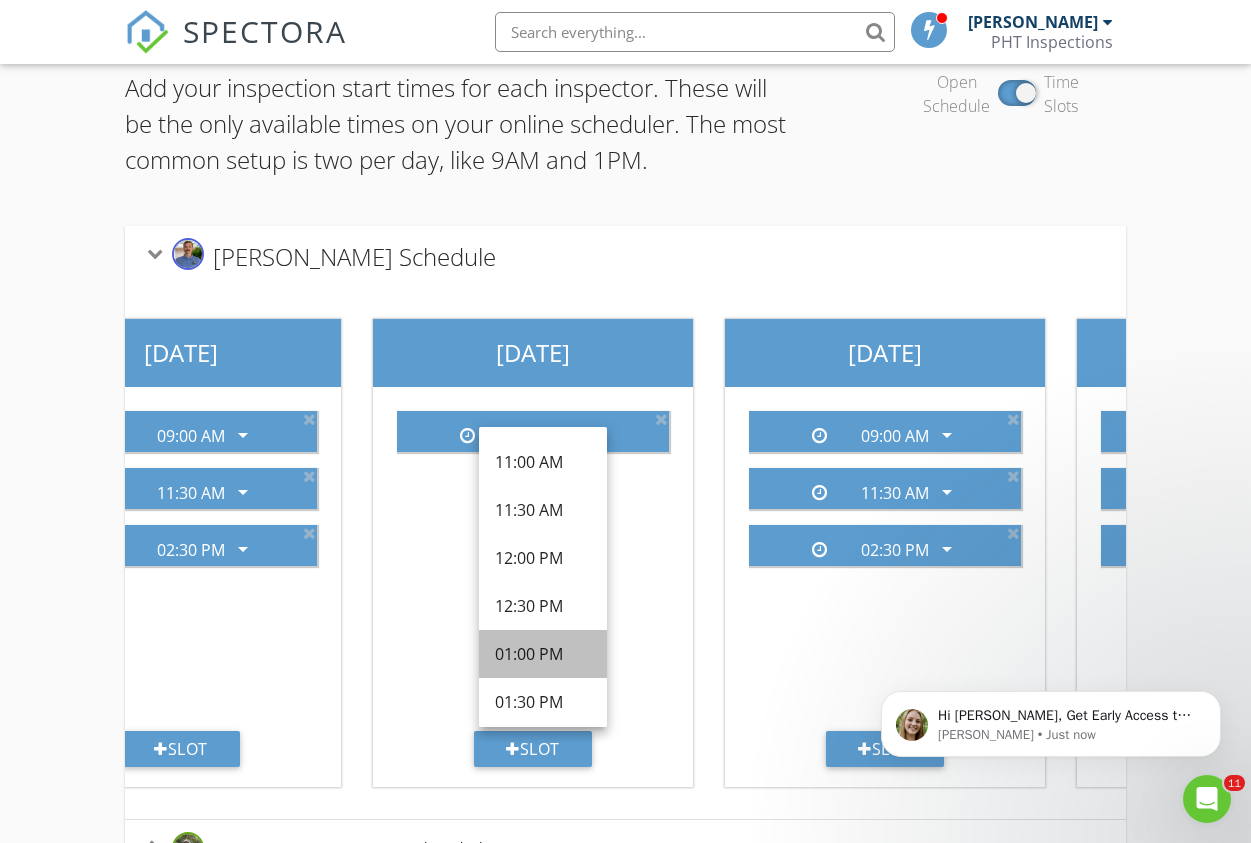 click on "01:00 PM" at bounding box center [543, 654] 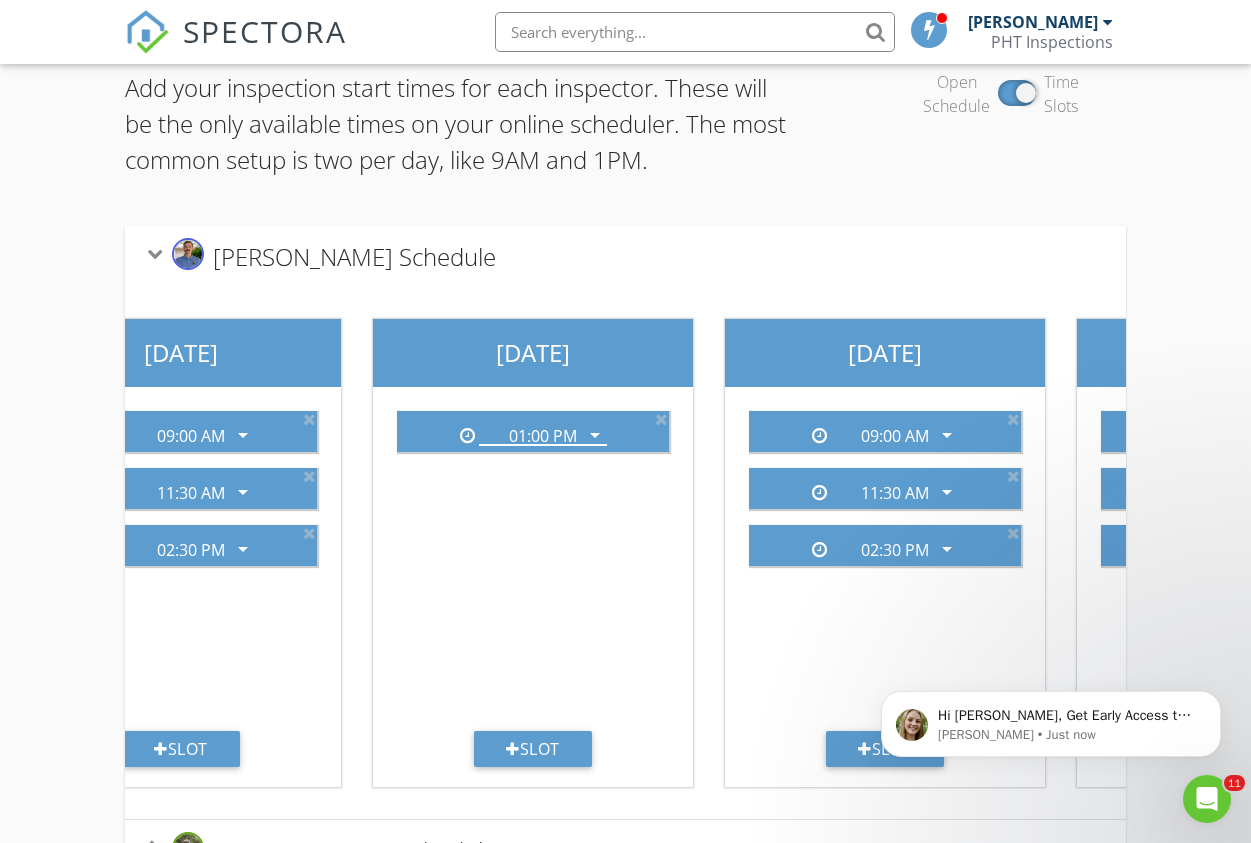 click on "09:00 AM arrow_drop_down       11:30 AM arrow_drop_down       02:30 PM arrow_drop_down" at bounding box center [885, 563] 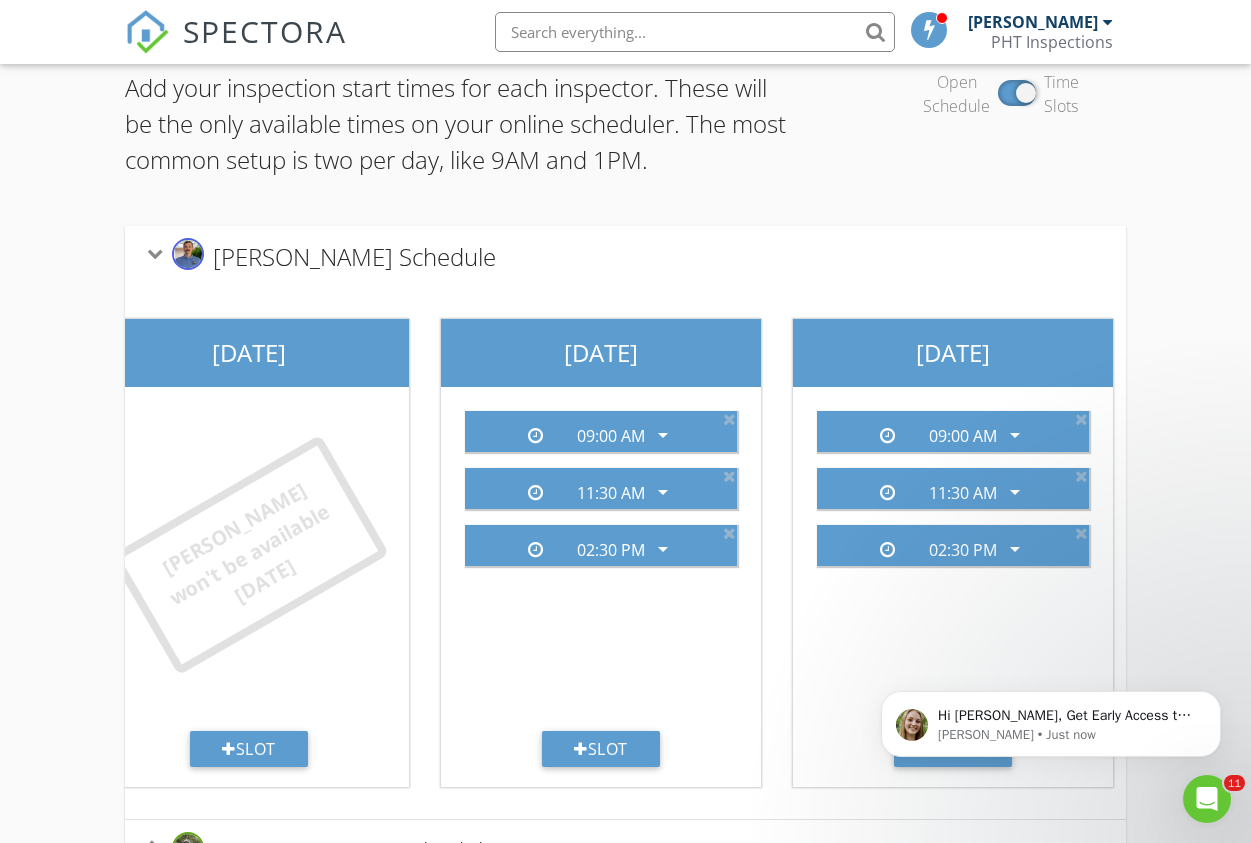 scroll, scrollTop: 0, scrollLeft: 0, axis: both 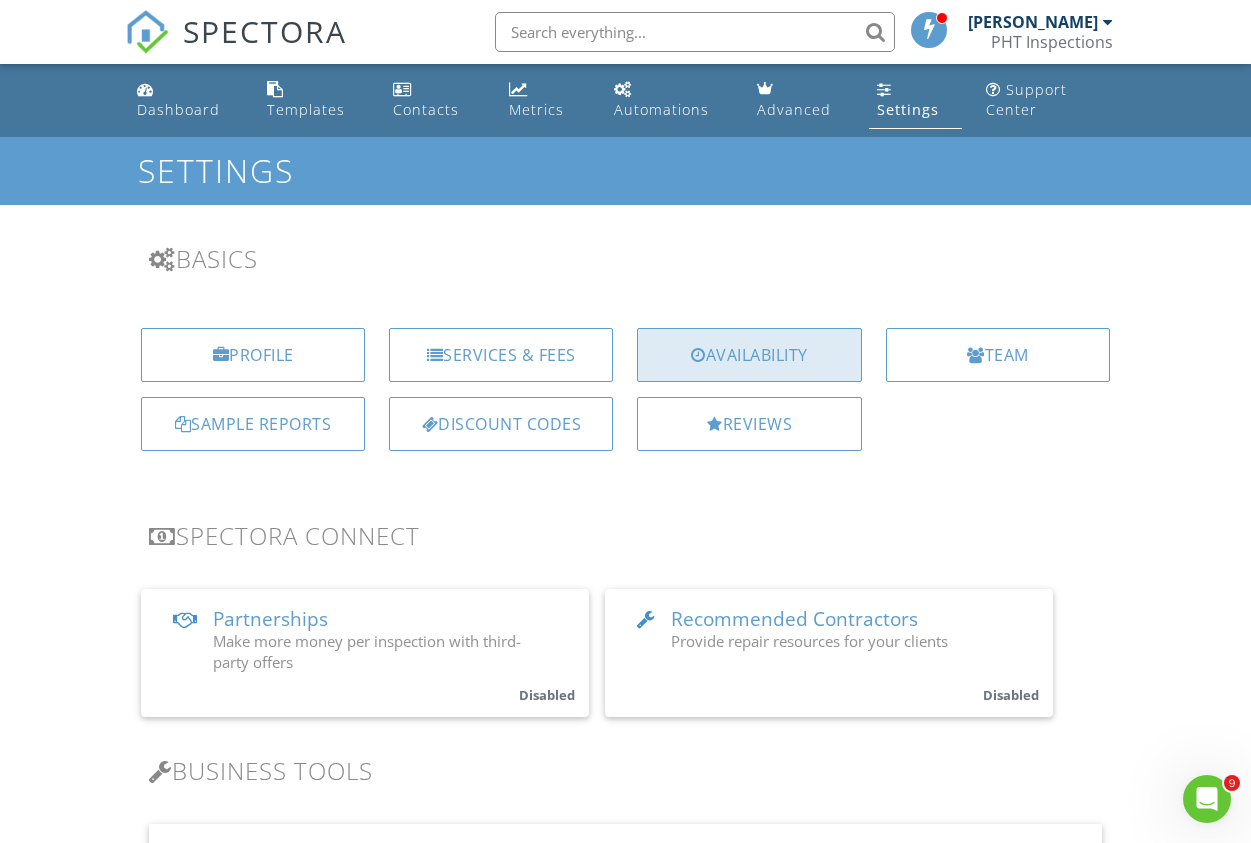 click on "Availability" at bounding box center (749, 355) 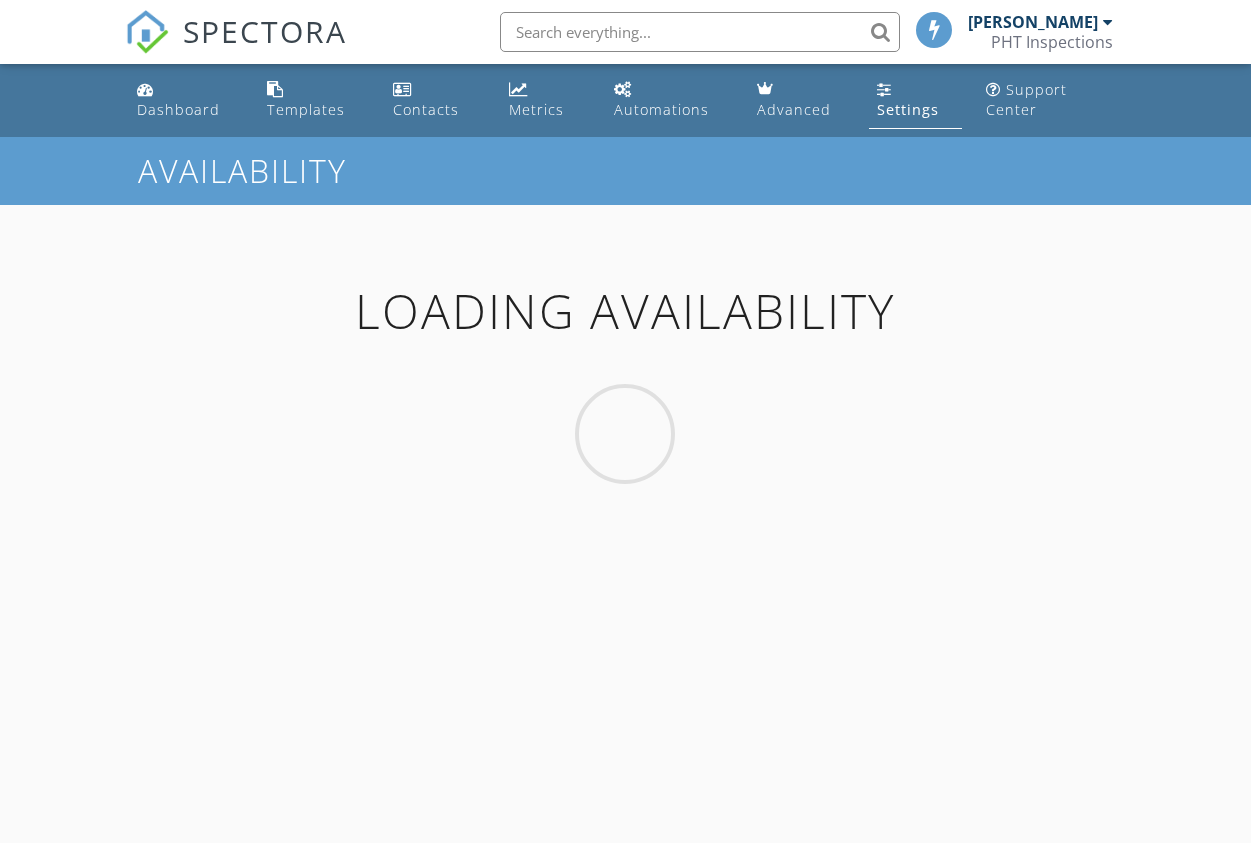 scroll, scrollTop: 0, scrollLeft: 0, axis: both 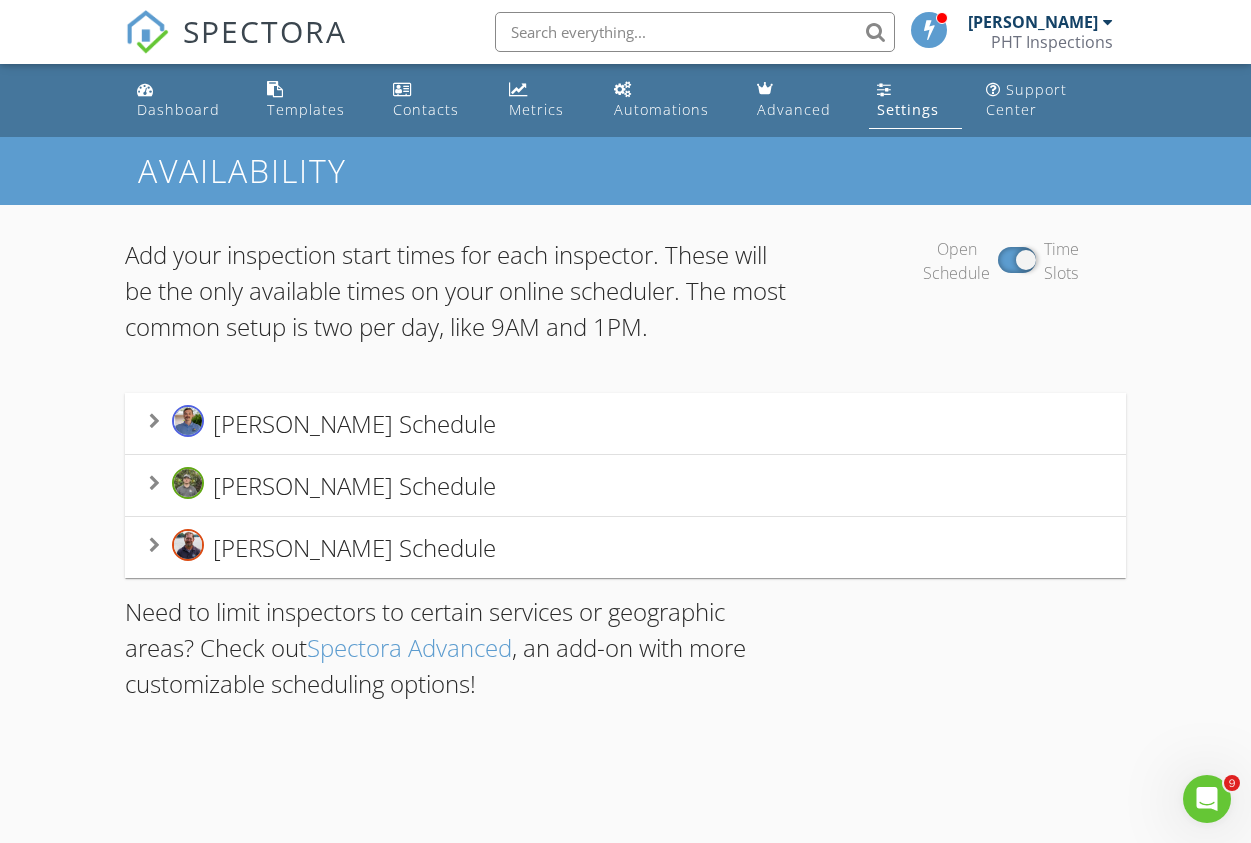 click on "[PERSON_NAME] Schedule" at bounding box center (625, 423) 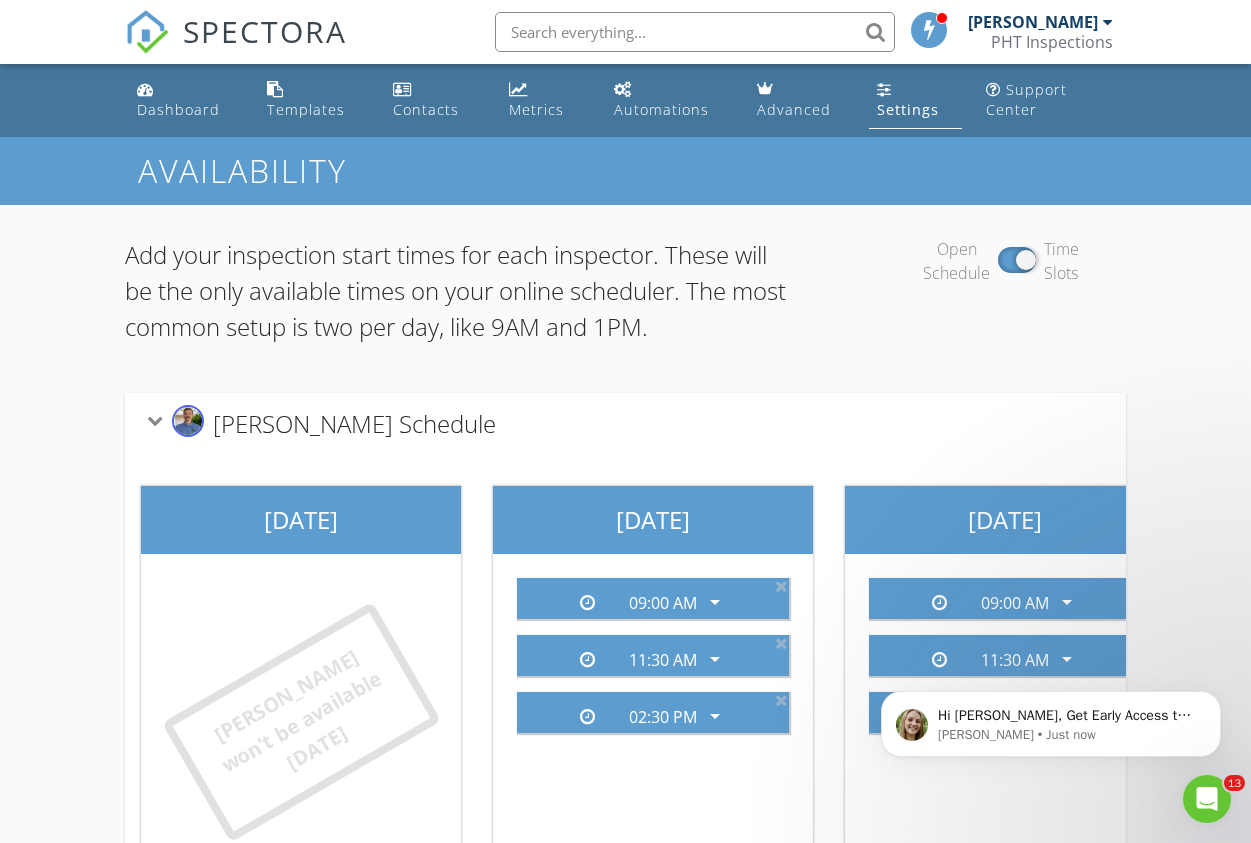 scroll, scrollTop: 0, scrollLeft: 0, axis: both 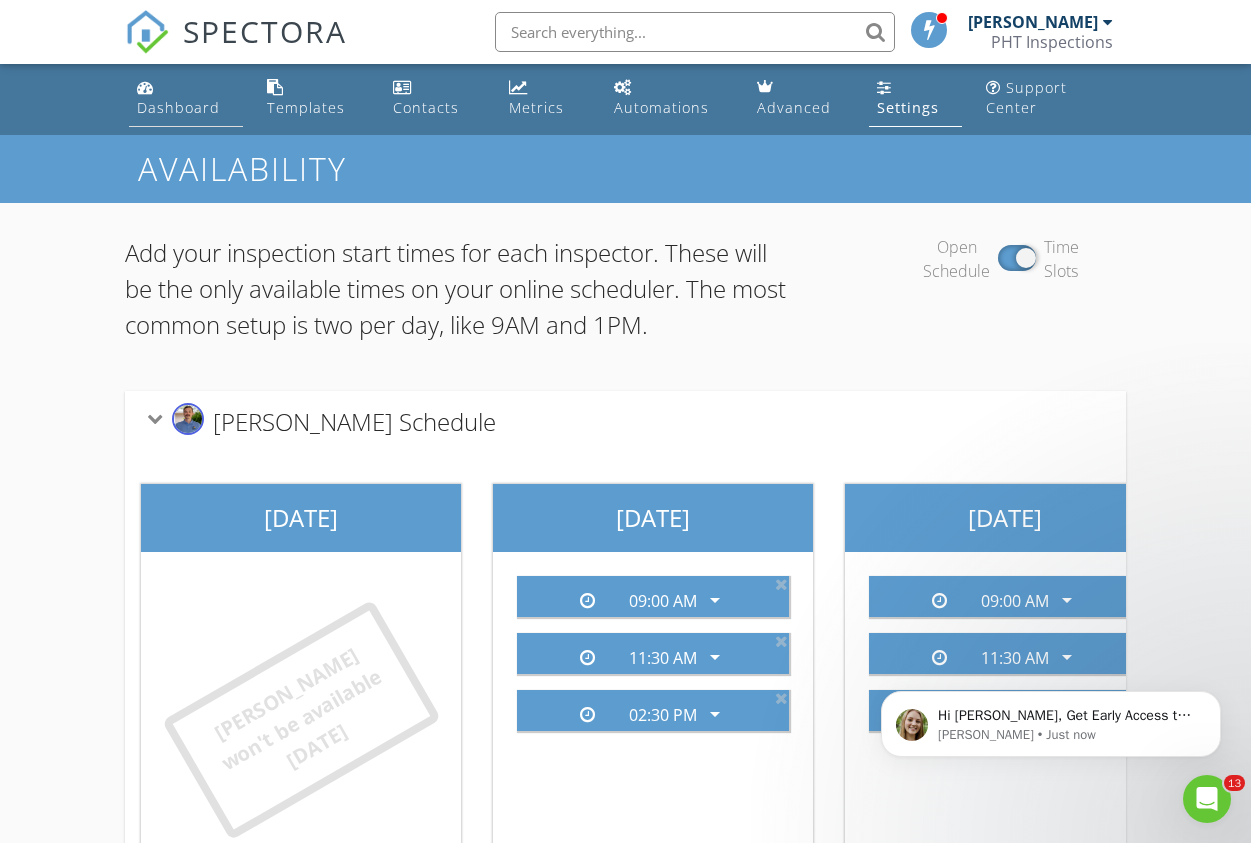 click on "Dashboard" at bounding box center (178, 107) 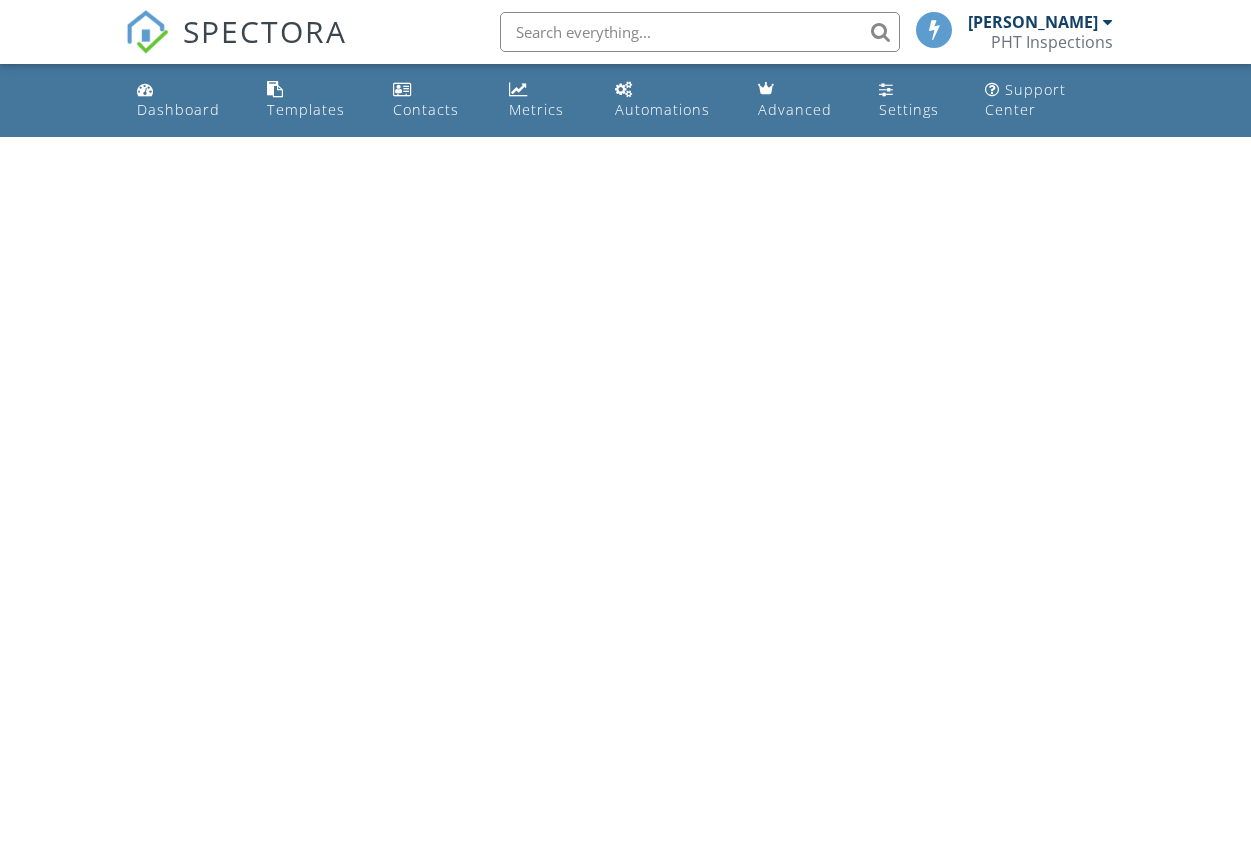 scroll, scrollTop: 0, scrollLeft: 0, axis: both 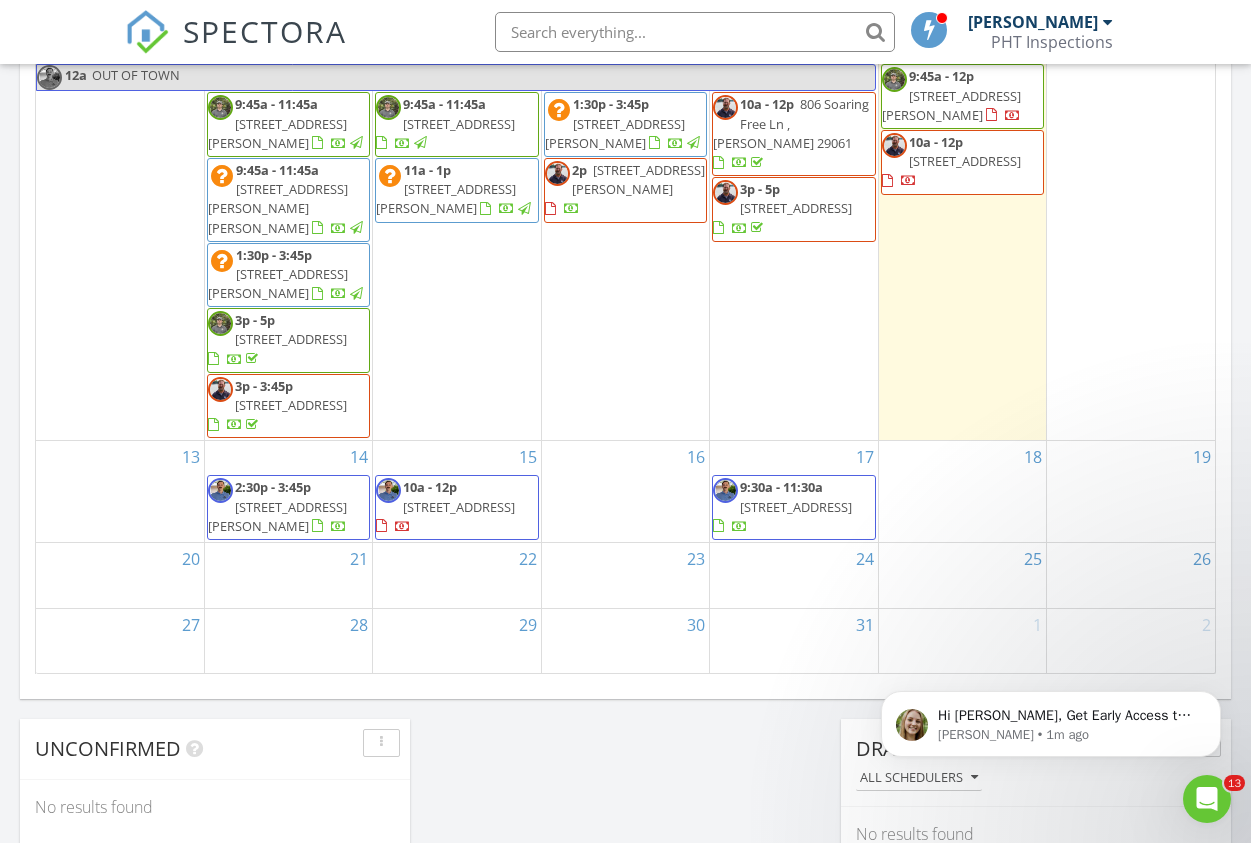 click on "24" at bounding box center [793, 575] 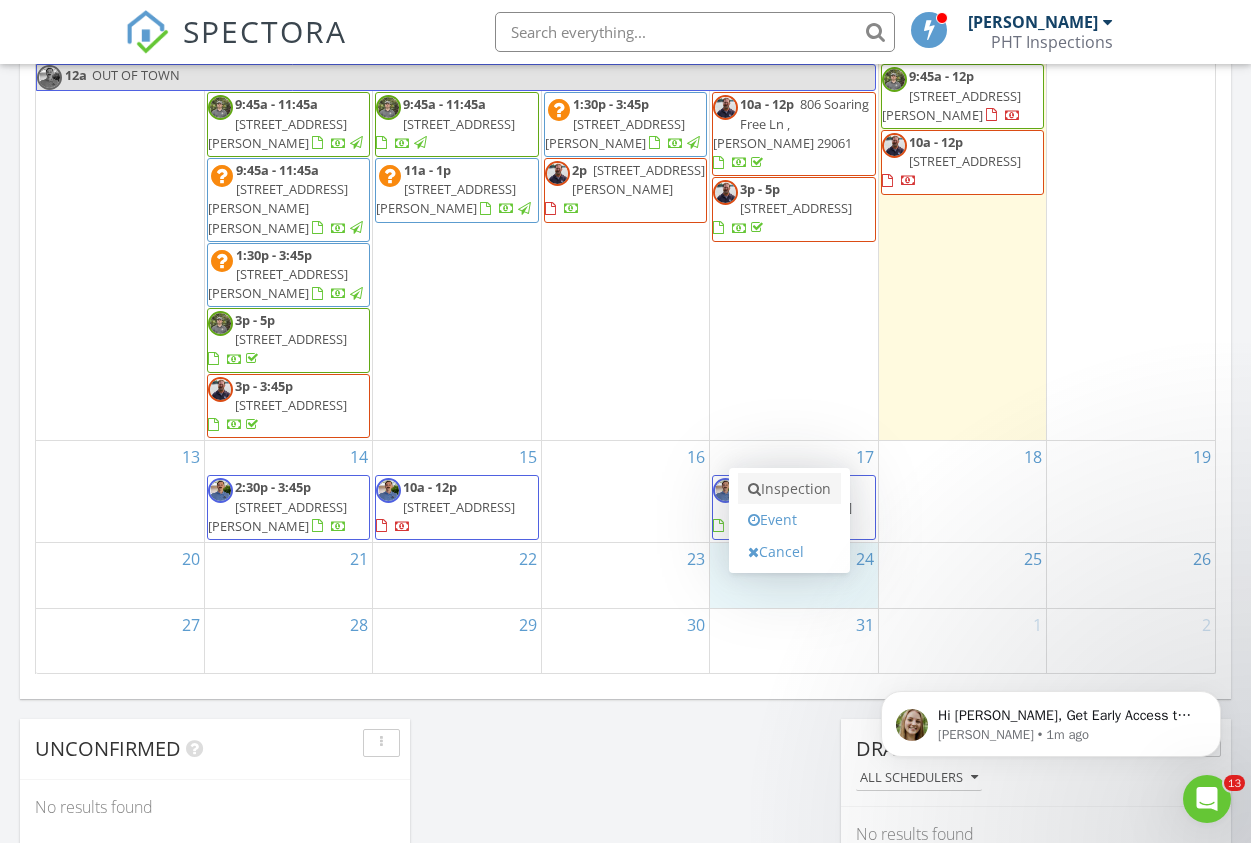 click on "Inspection" at bounding box center (789, 489) 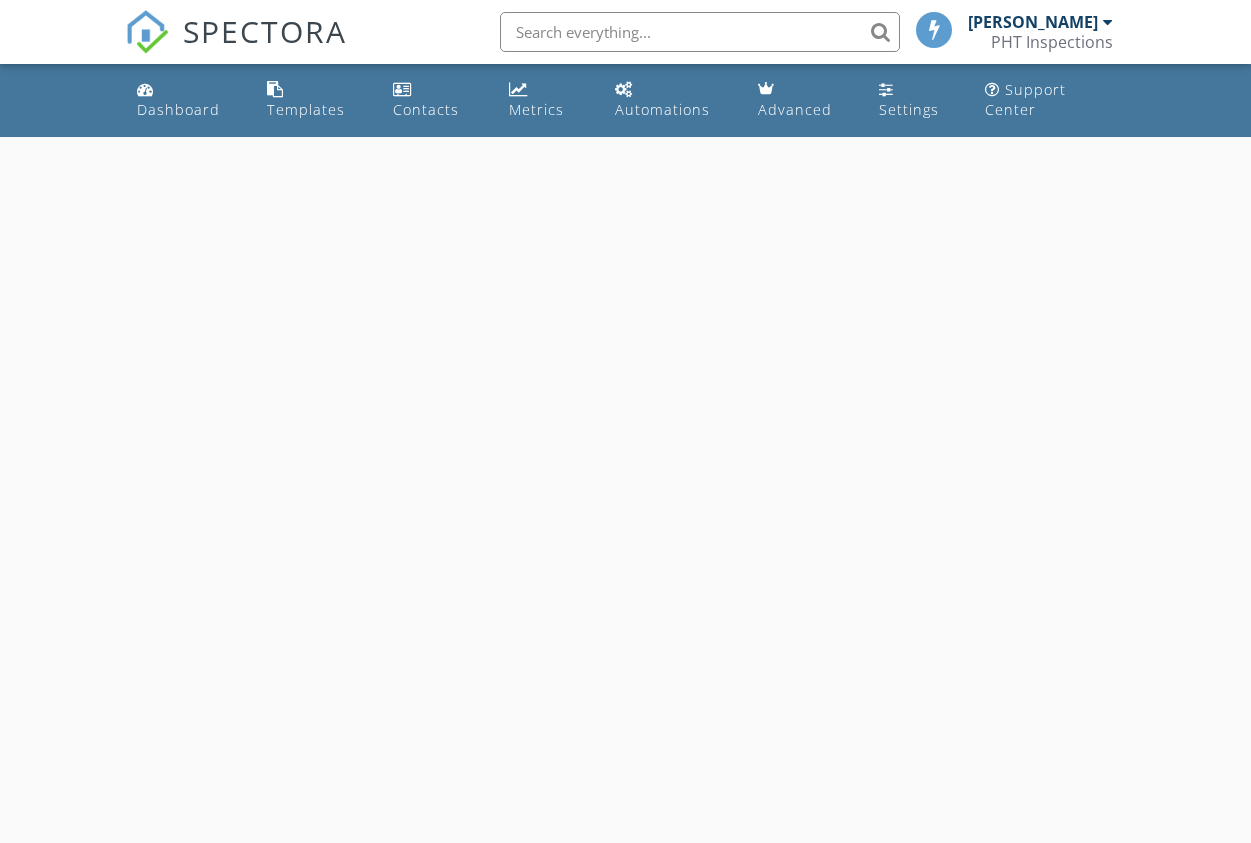 scroll, scrollTop: 0, scrollLeft: 0, axis: both 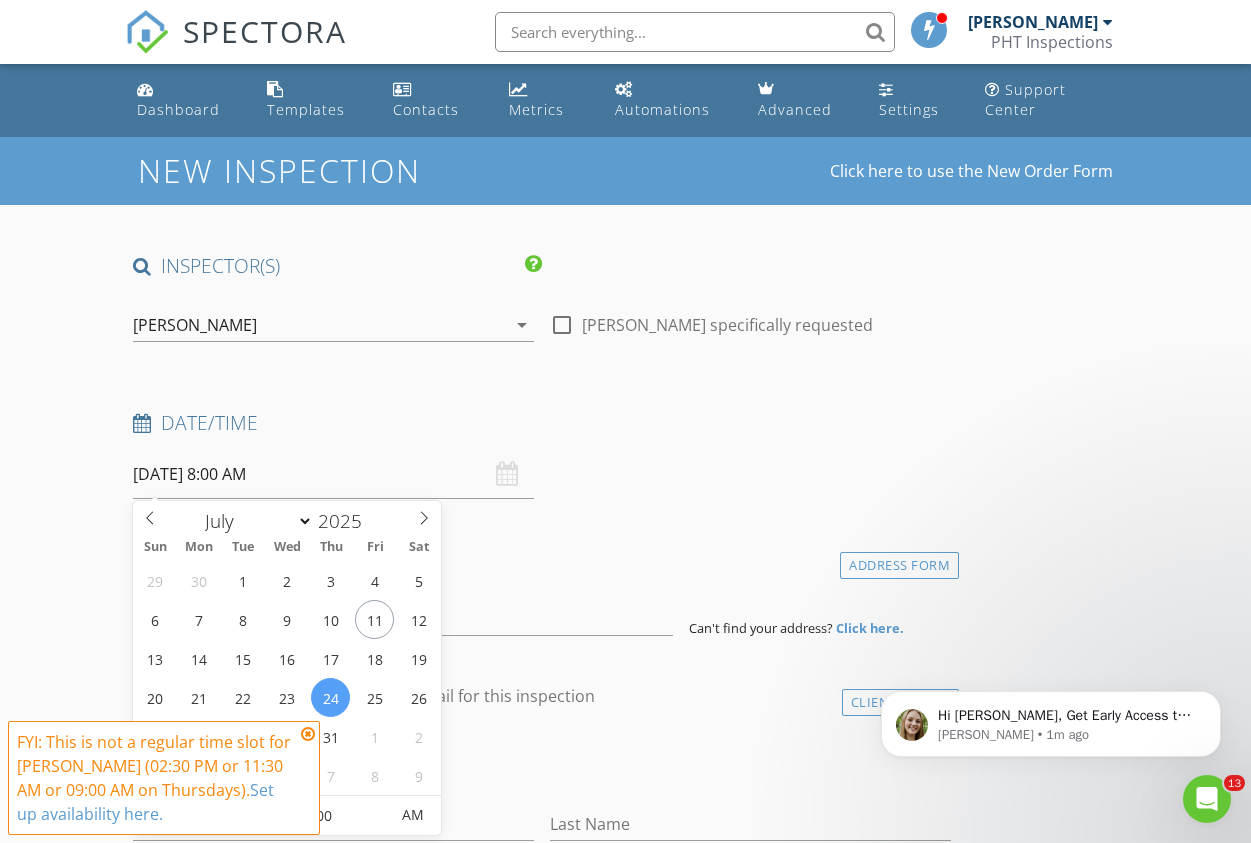 click on "[DATE] 8:00 AM" at bounding box center [333, 474] 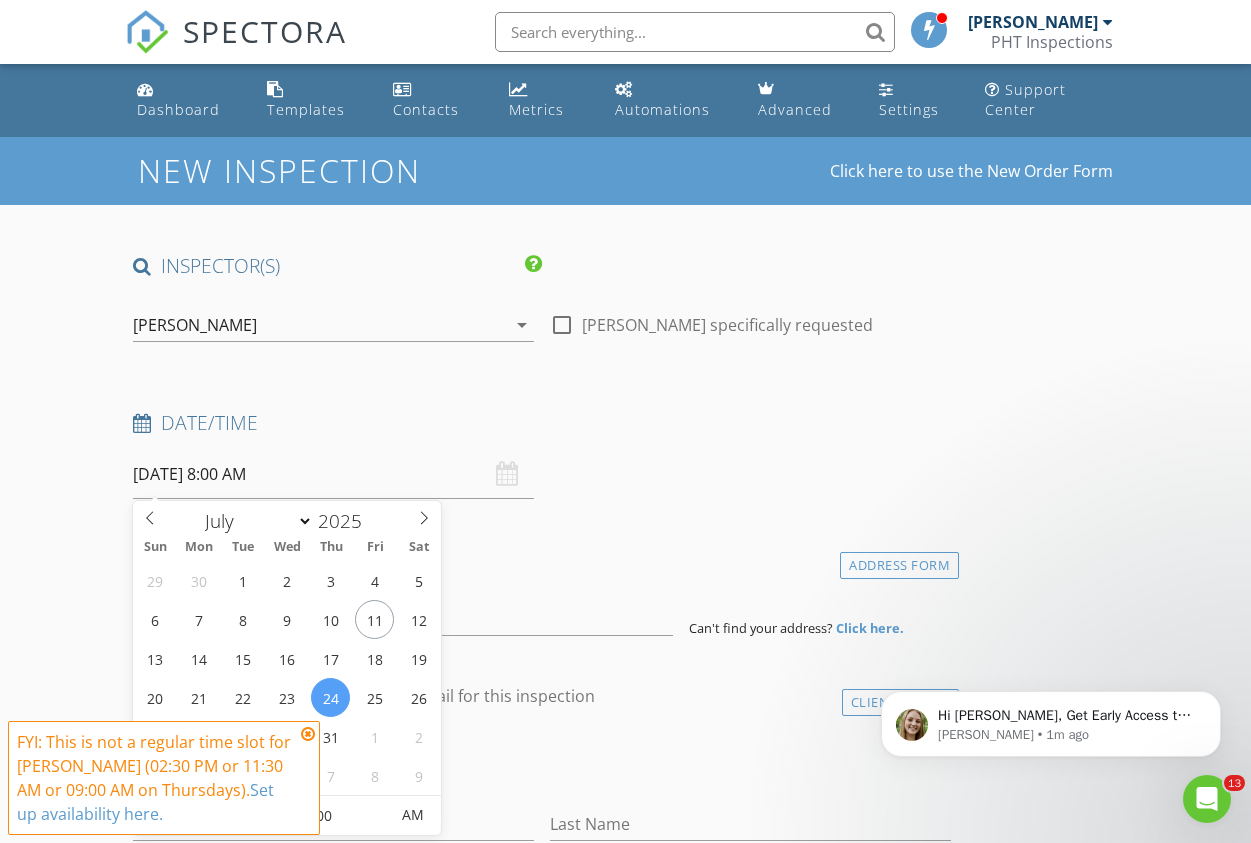click at bounding box center [308, 734] 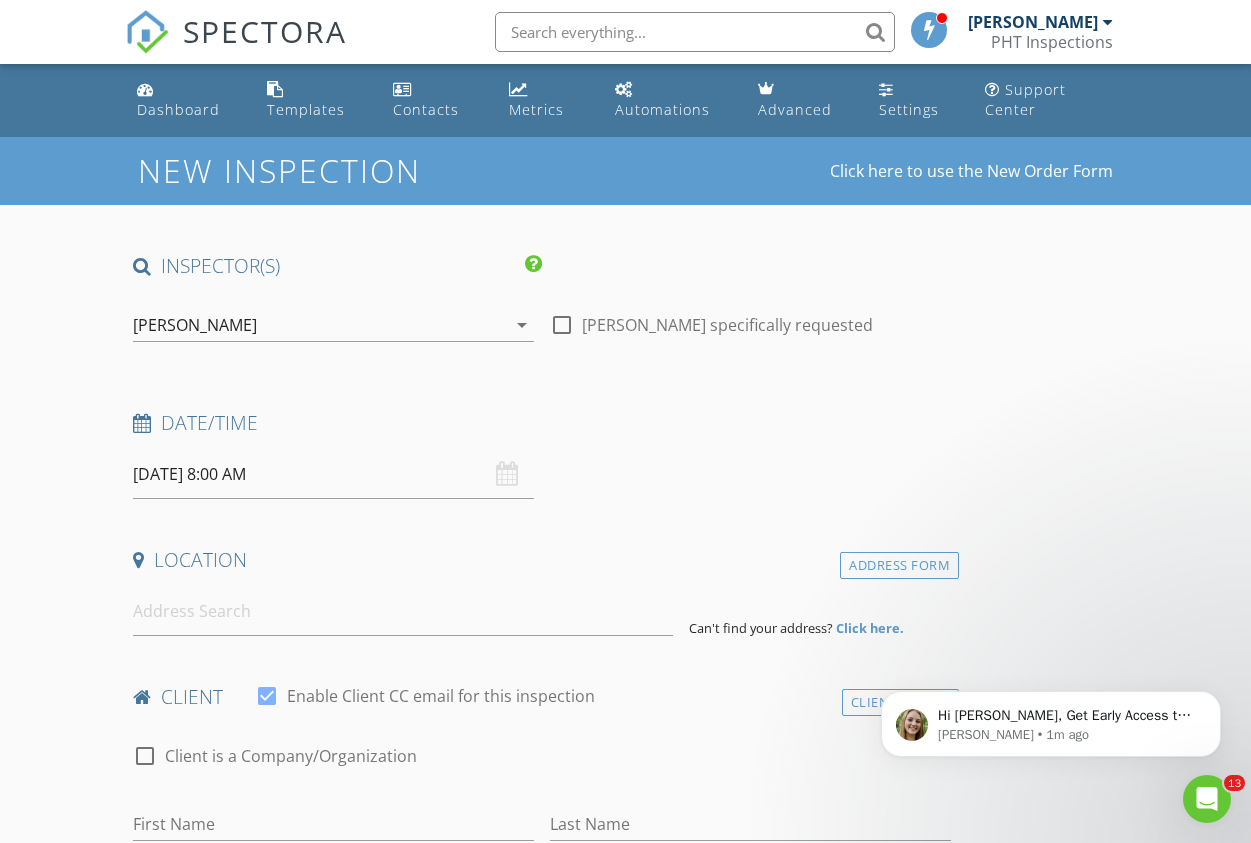 click on "[DATE] 8:00 AM" at bounding box center (333, 474) 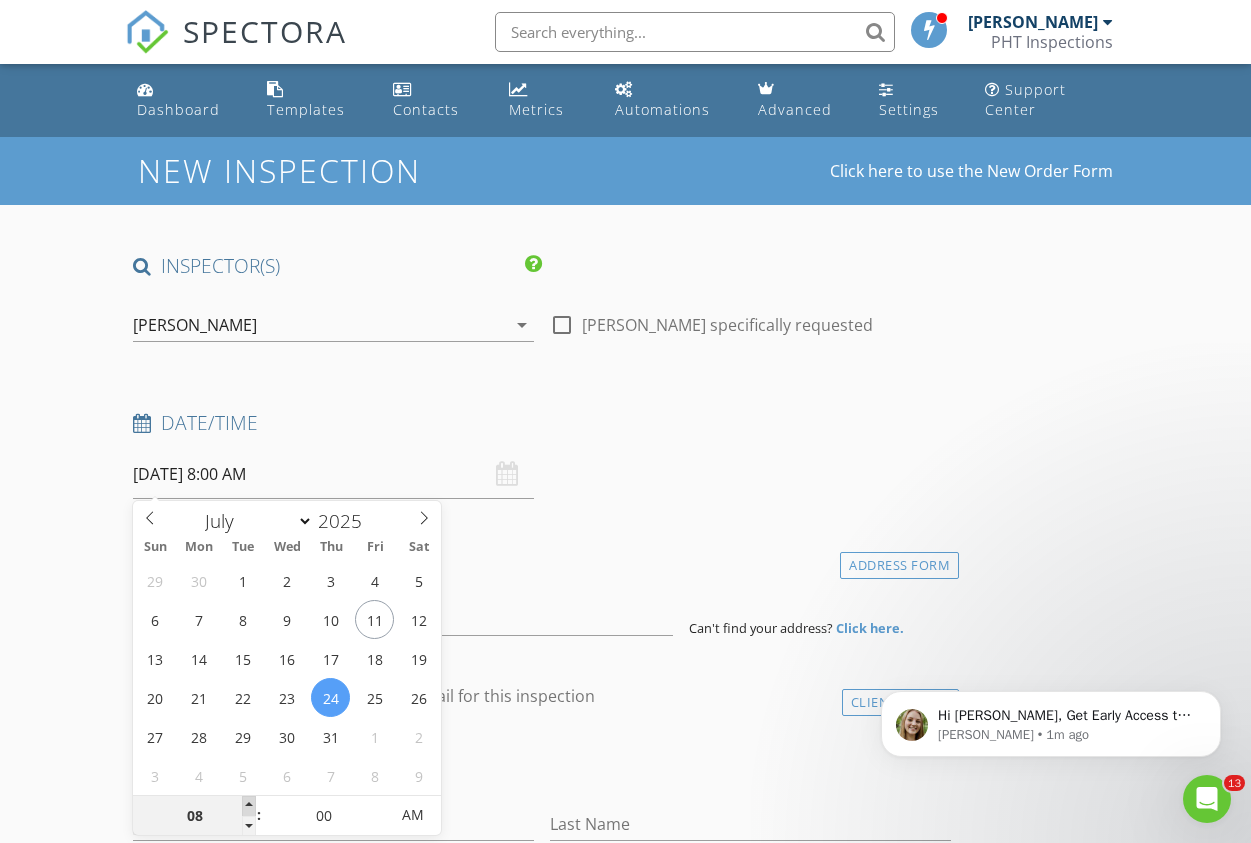 type on "09" 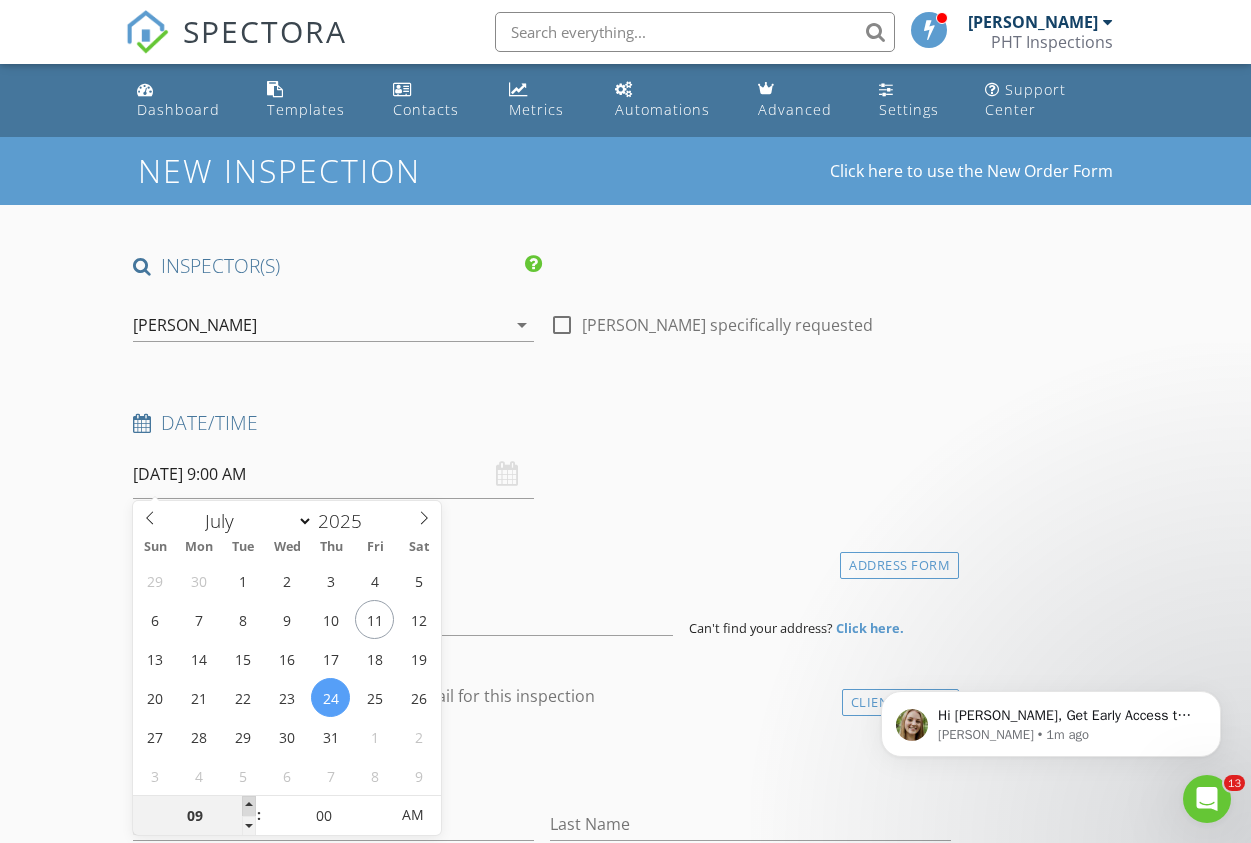 click at bounding box center (249, 806) 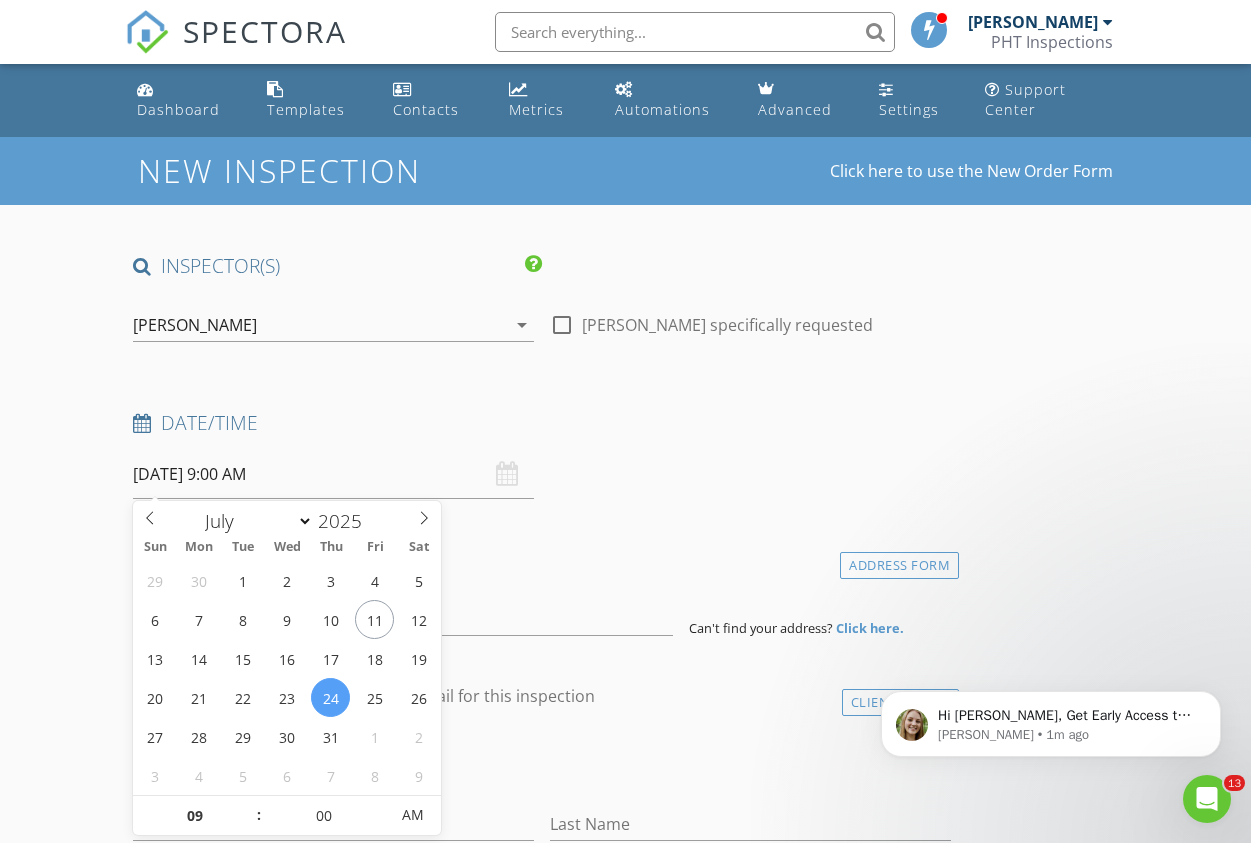 click on "INSPECTOR(S)
check_box   Taylor Nicholson   PRIMARY   check_box_outline_blank   Hunter Sgorrano     check_box_outline_blank   Greg Maxwell     Taylor Nicholson arrow_drop_down   check_box_outline_blank Taylor Nicholson specifically requested
Date/Time
07/24/2025 9:00 AM
Location
Address Form       Can't find your address?   Click here.
client
check_box Enable Client CC email for this inspection   Client Search     check_box_outline_blank Client is a Company/Organization     First Name   Last Name   Email   CC Email   Phone           Notes   Private Notes
ADD ADDITIONAL client
SERVICES
check_box_outline_blank   ELITE RESIDENTIAL INSPECTION   check_box_outline_blank   PRE DRYWALL INSPECTION   check_box_outline_blank   1 YEAR WARRANTY   check_box_outline_blank   4-POINT INSPECTION" at bounding box center [542, 1707] 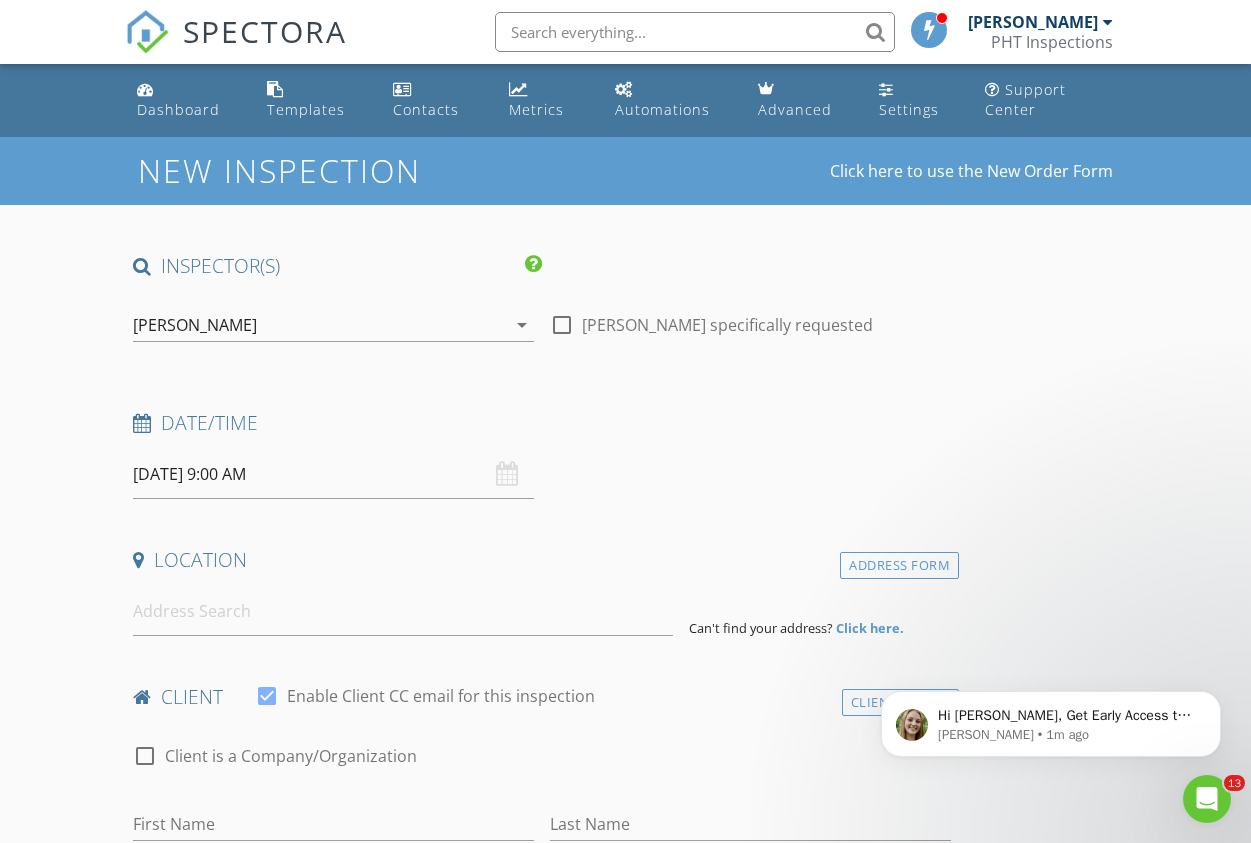 click at bounding box center [562, 325] 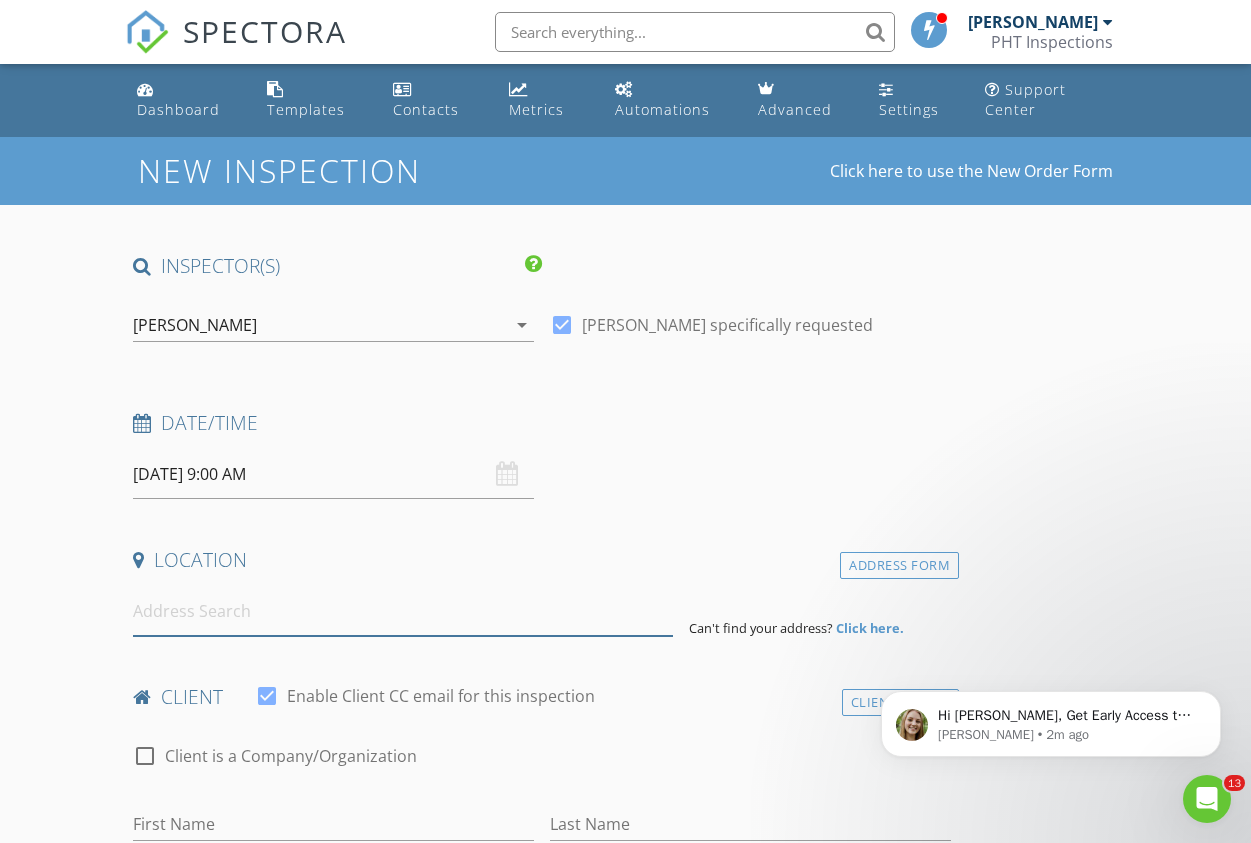 click at bounding box center [403, 611] 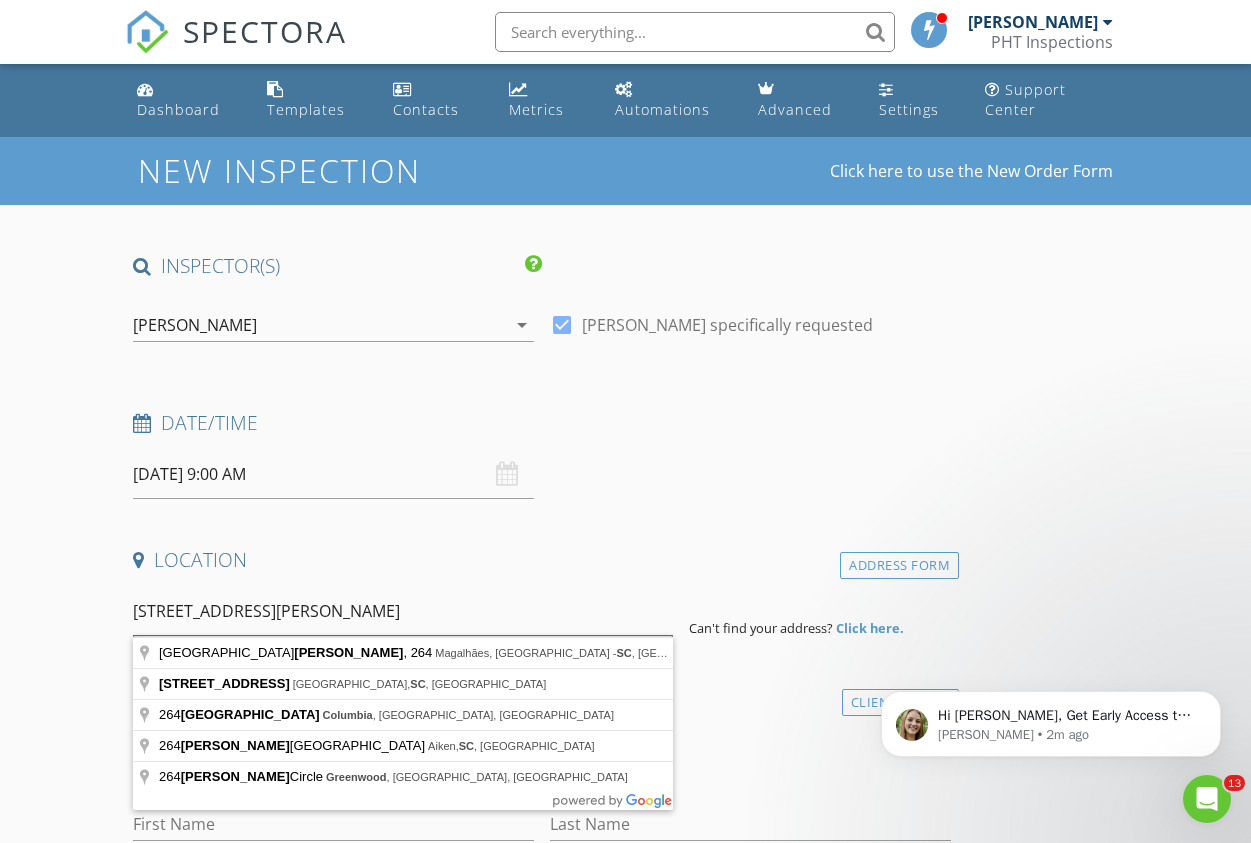 drag, startPoint x: 378, startPoint y: 612, endPoint x: 275, endPoint y: 606, distance: 103.17461 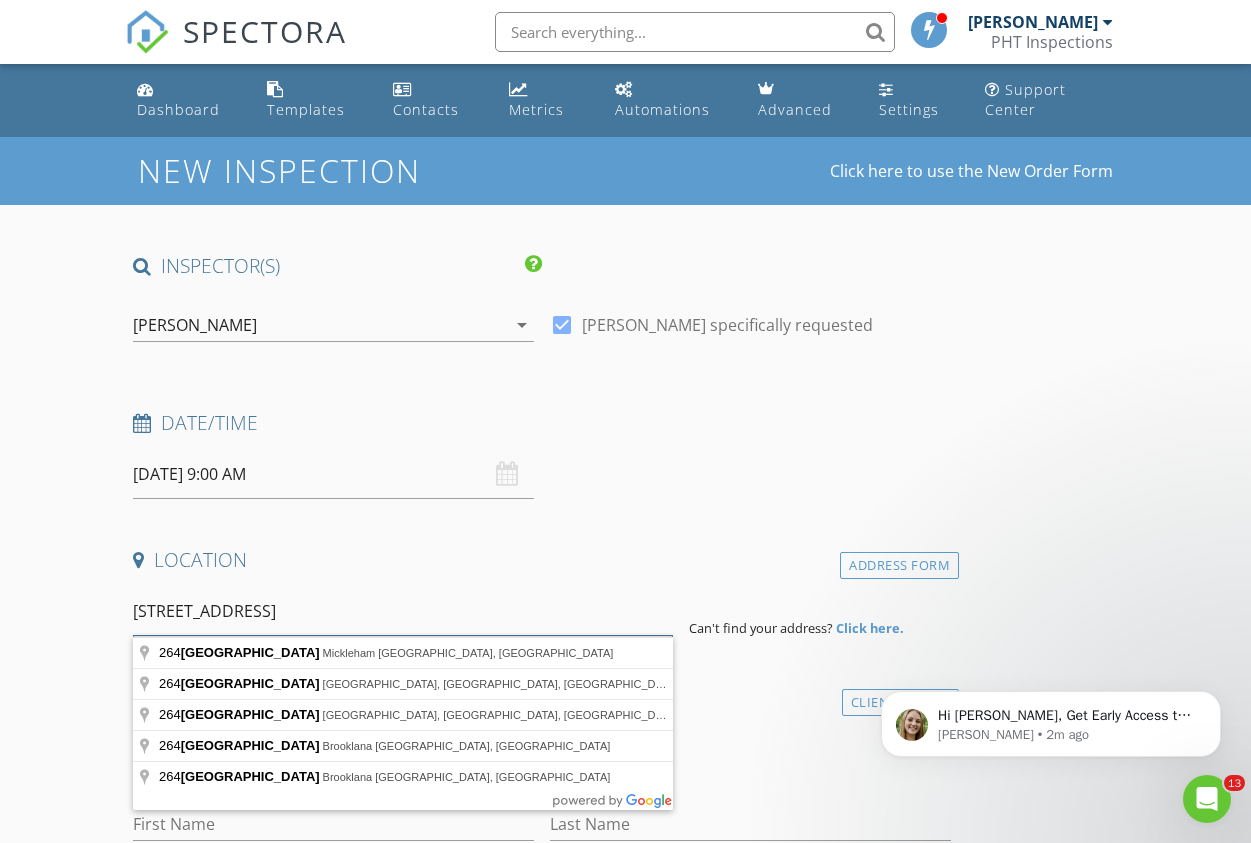 type on "[STREET_ADDRESS]" 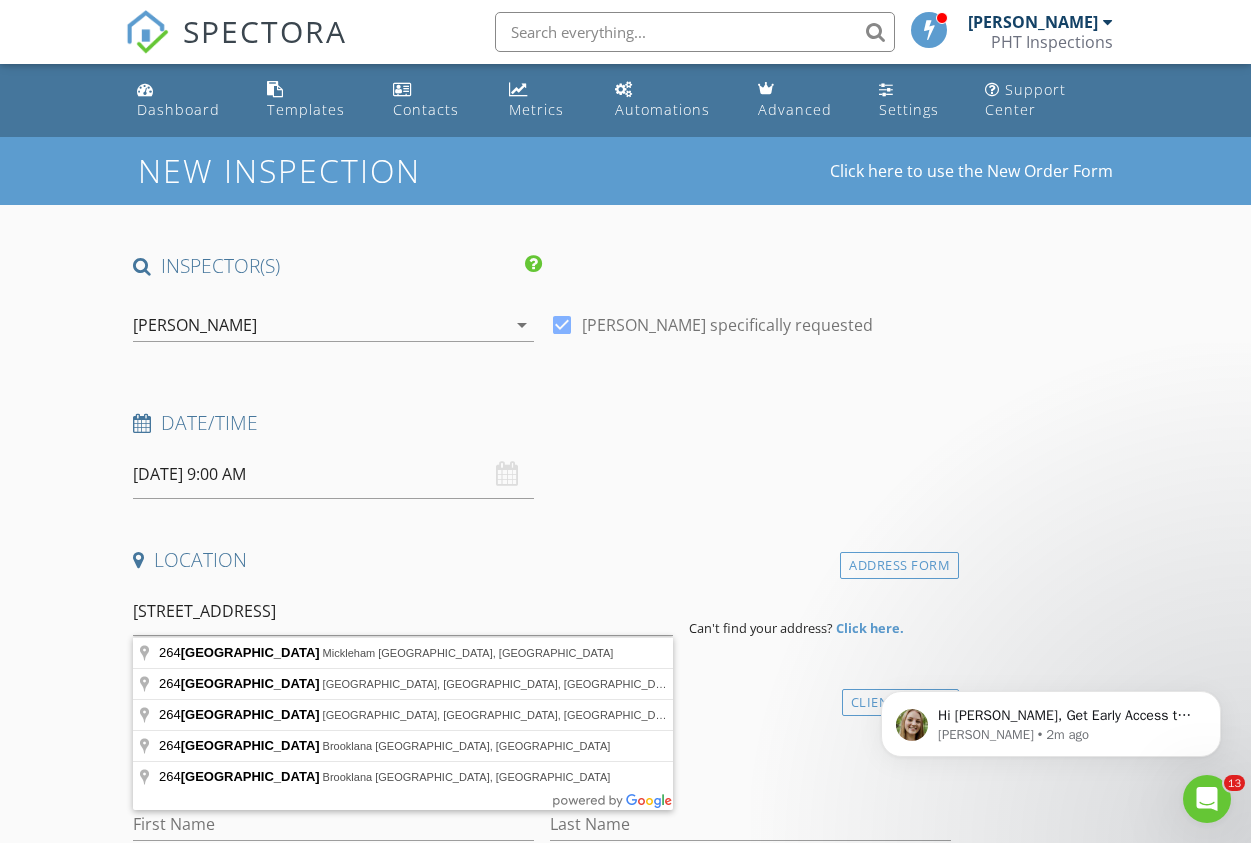 click on "Click here." at bounding box center (870, 628) 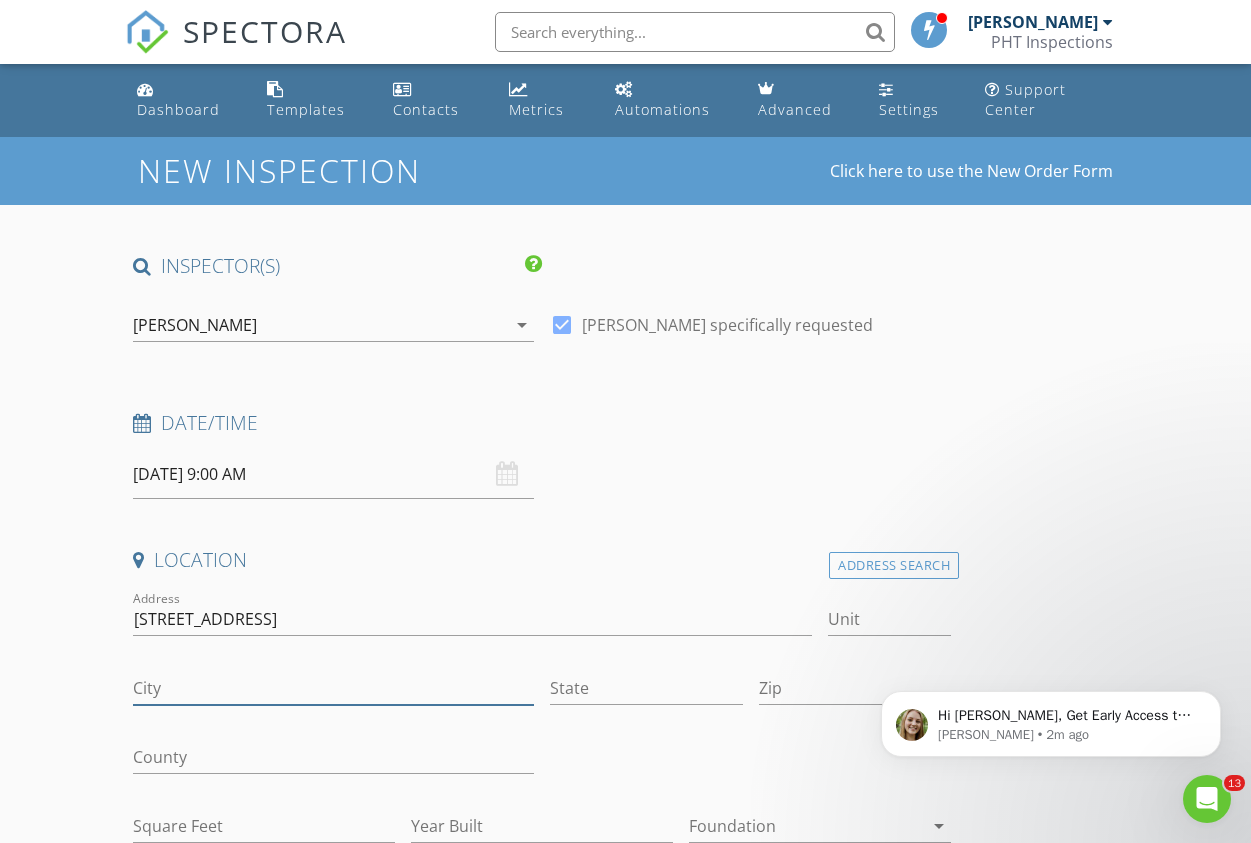 click on "City" at bounding box center (333, 688) 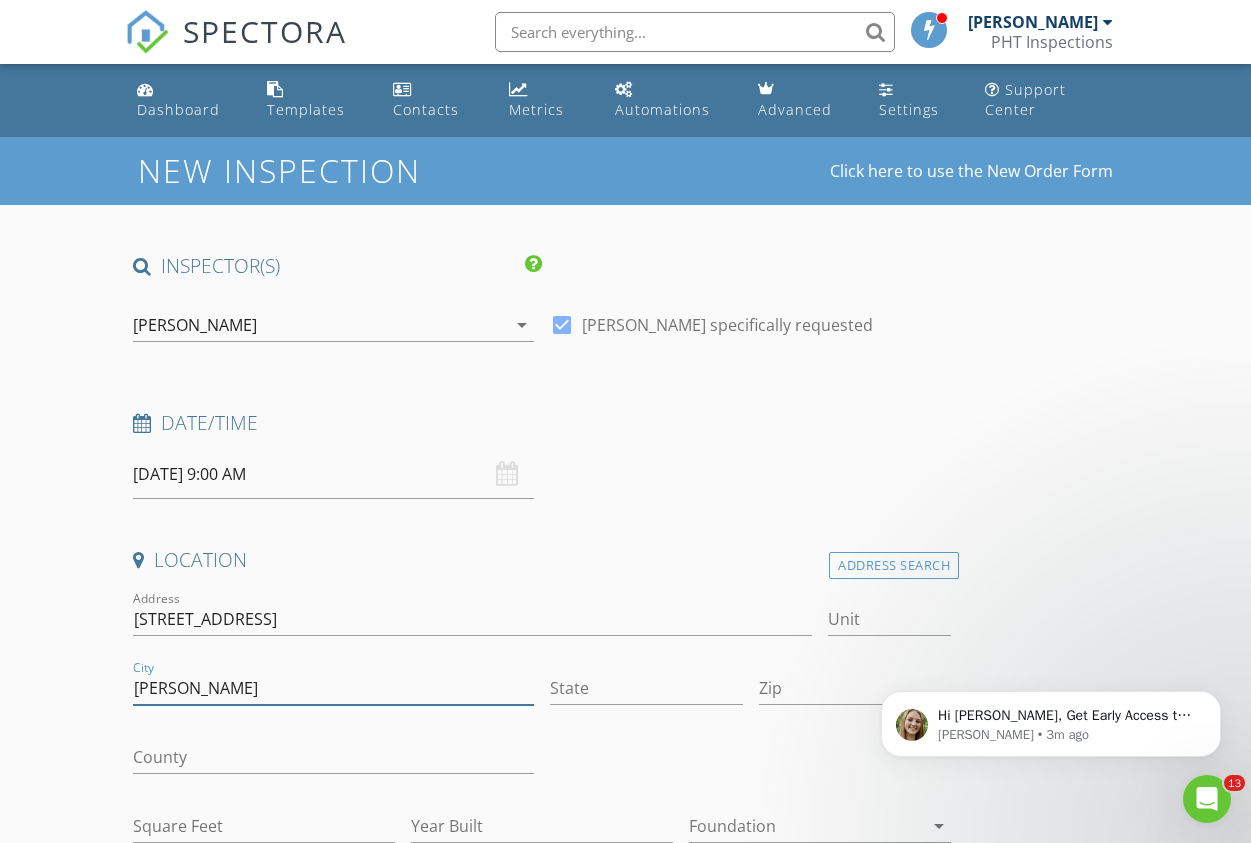 type on "[PERSON_NAME]" 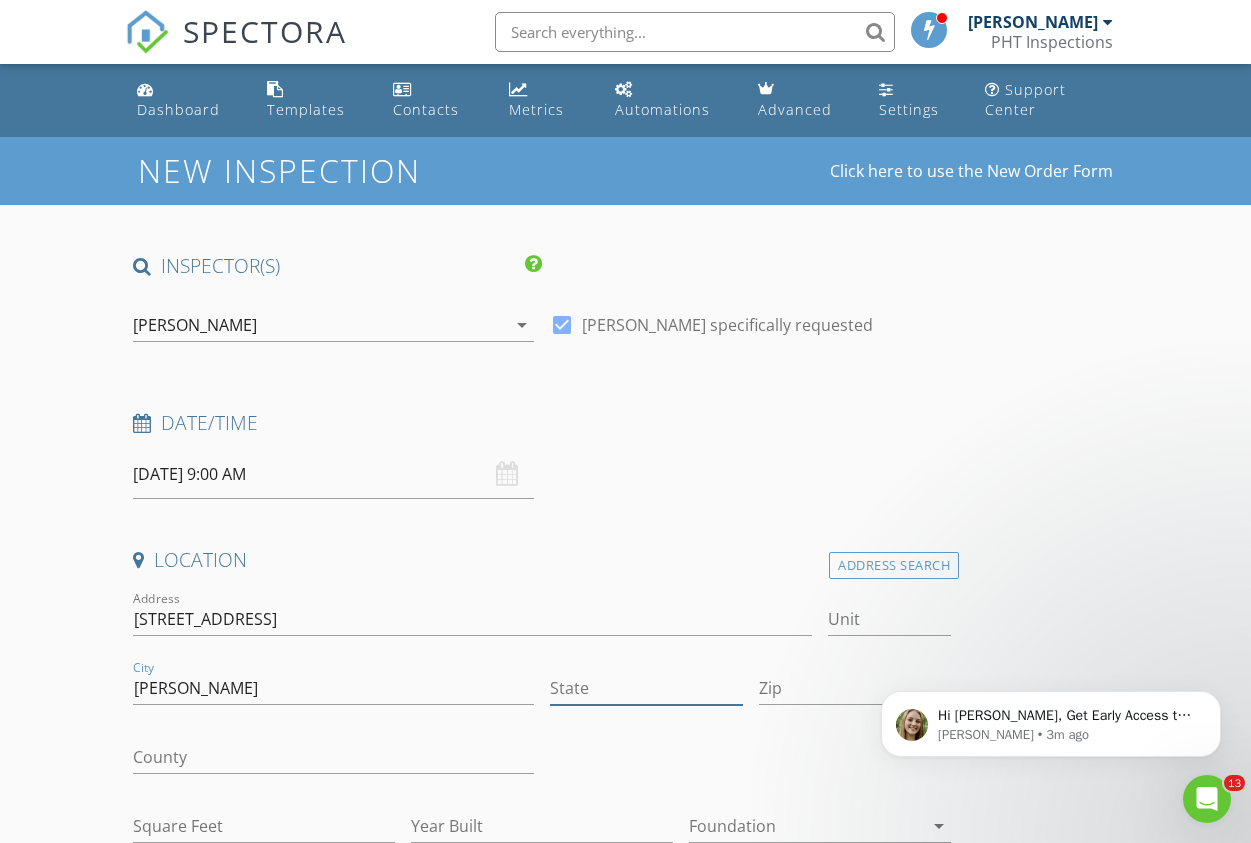 click on "State" at bounding box center (646, 688) 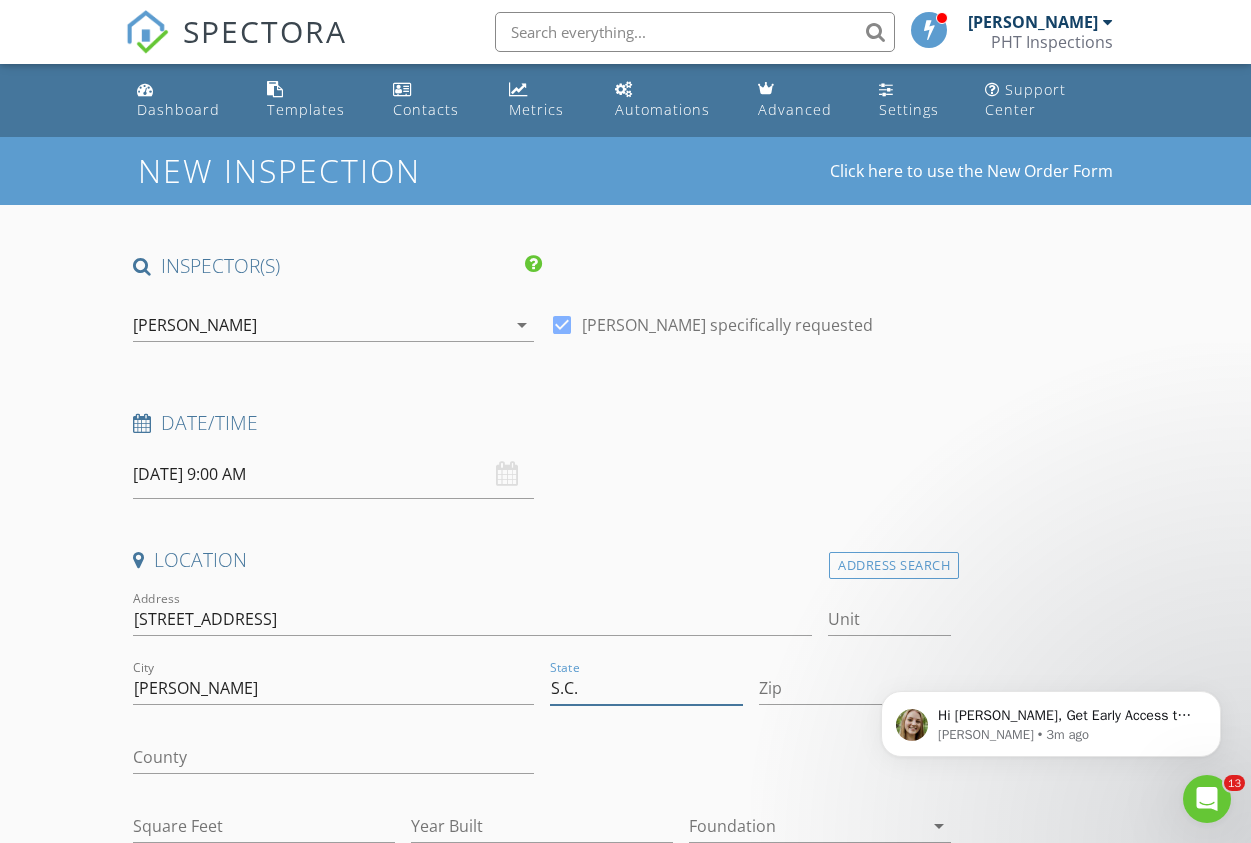 type on "S.C." 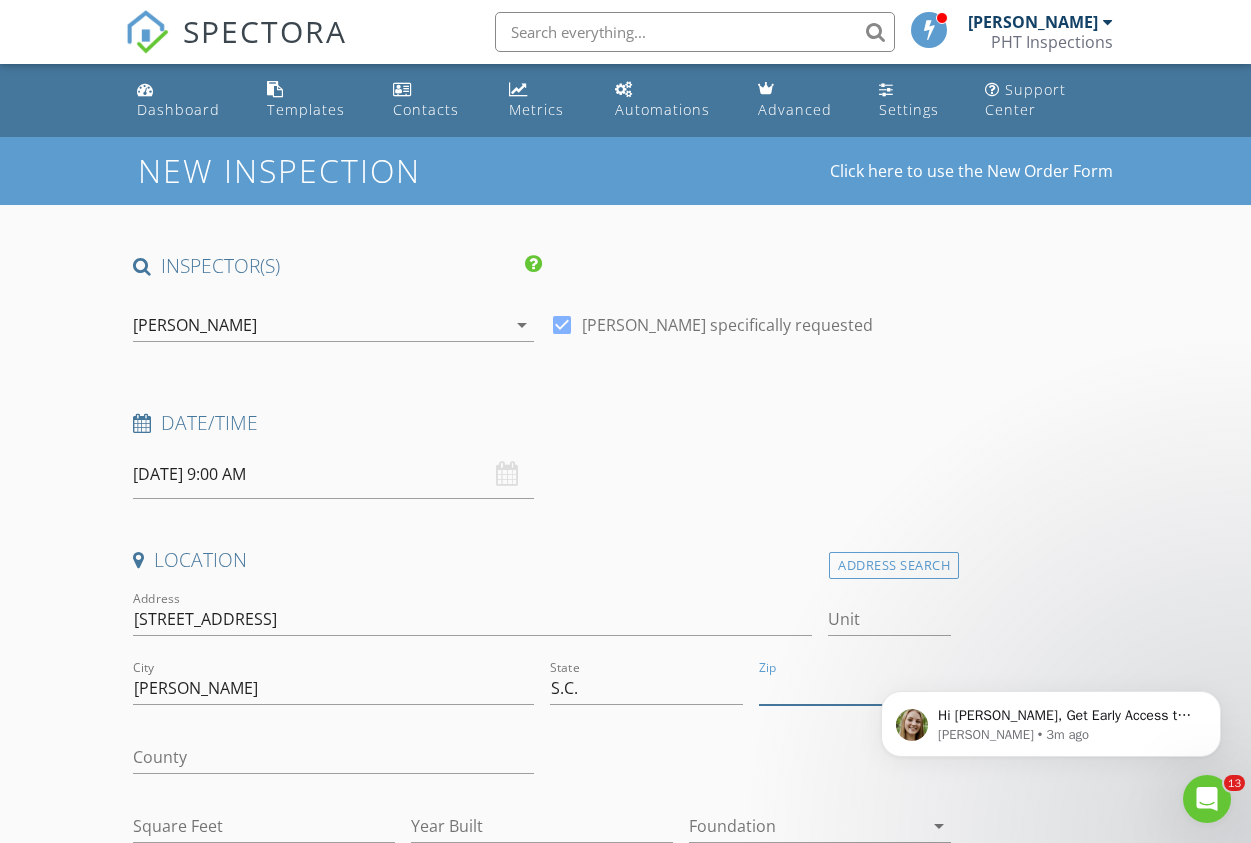 click on "Zip" at bounding box center [855, 688] 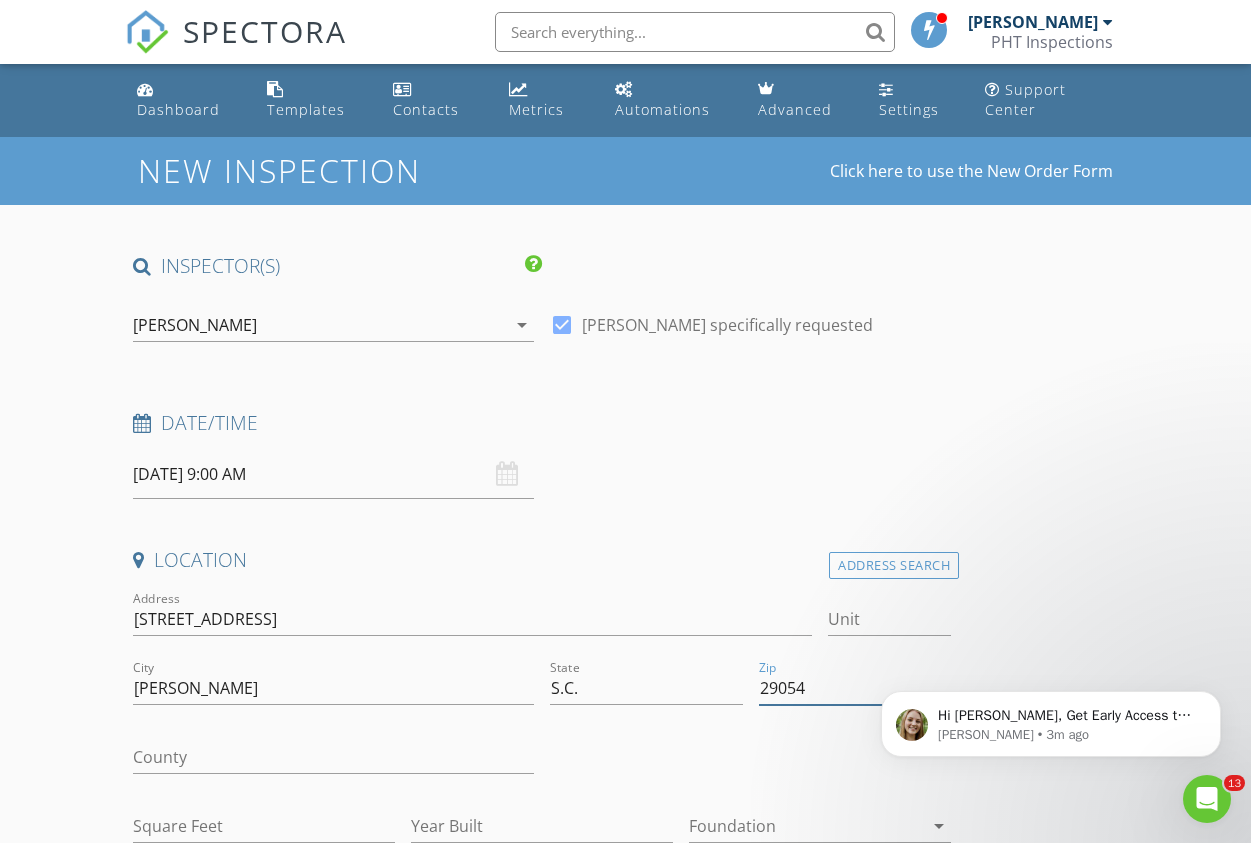 type on "29054" 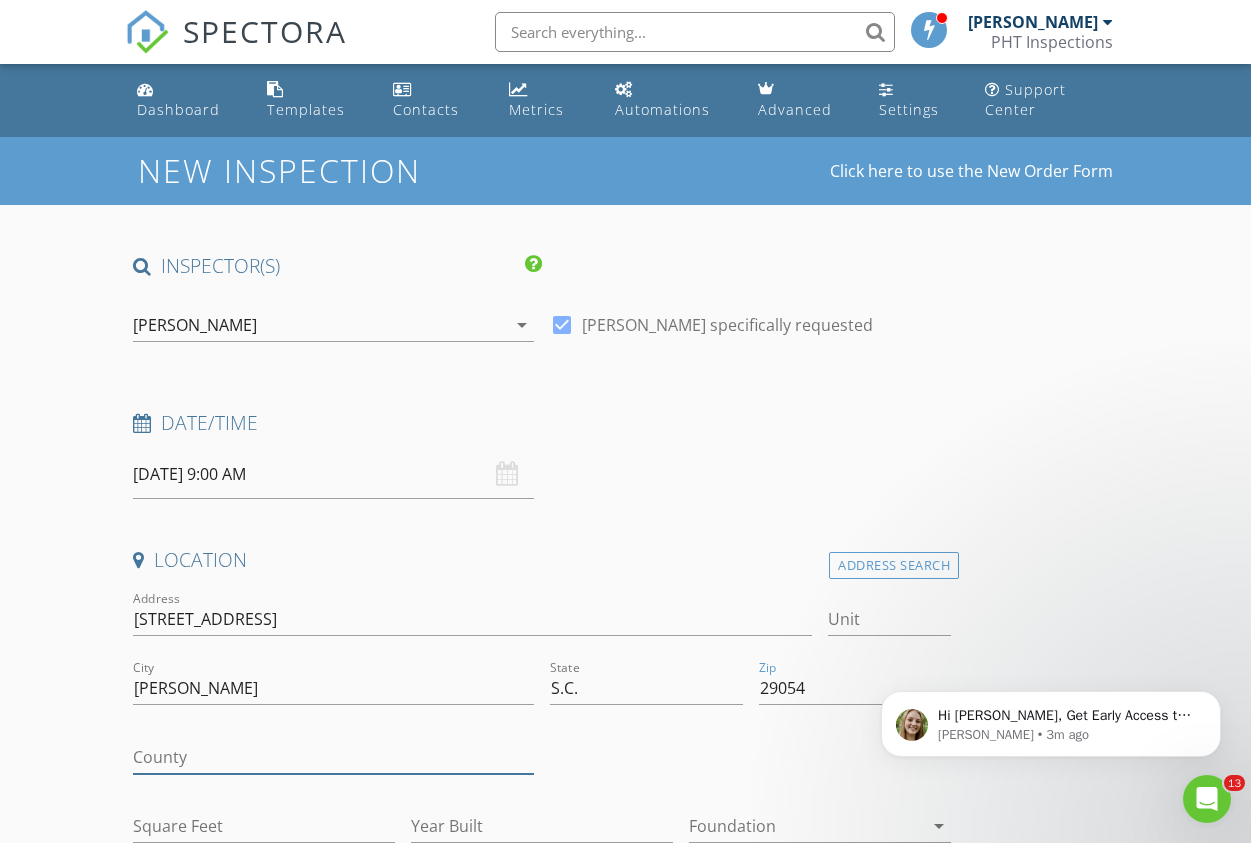 click on "County" at bounding box center (333, 757) 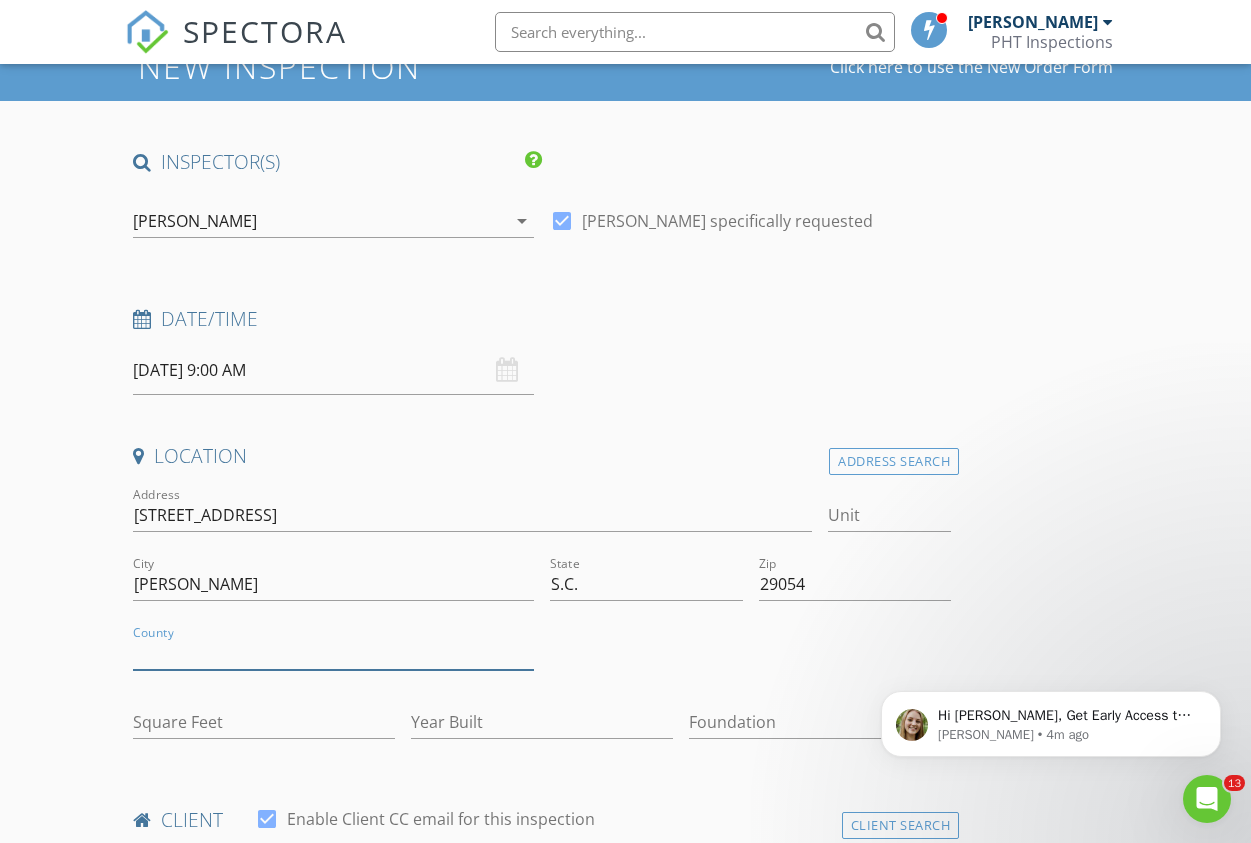 scroll, scrollTop: 116, scrollLeft: 0, axis: vertical 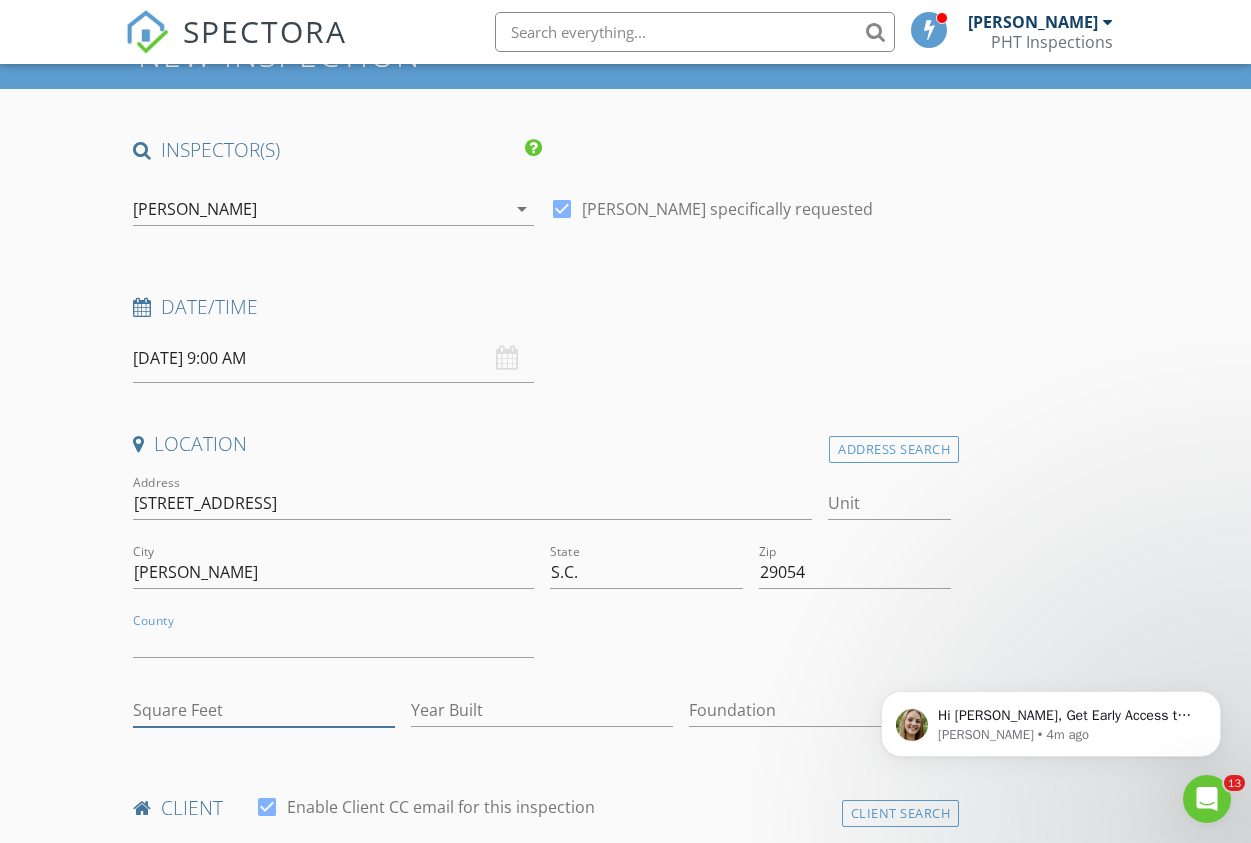 click on "Square Feet" at bounding box center (264, 710) 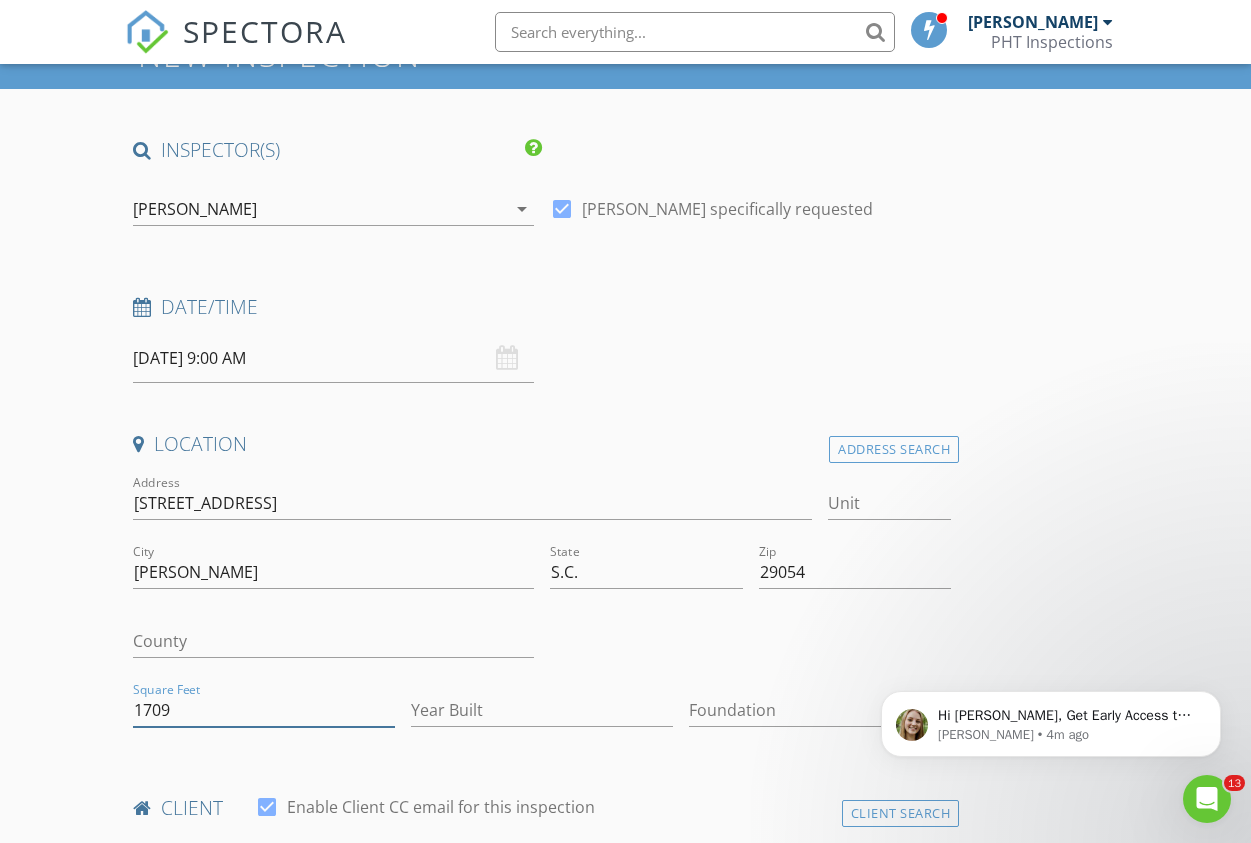 type on "1709" 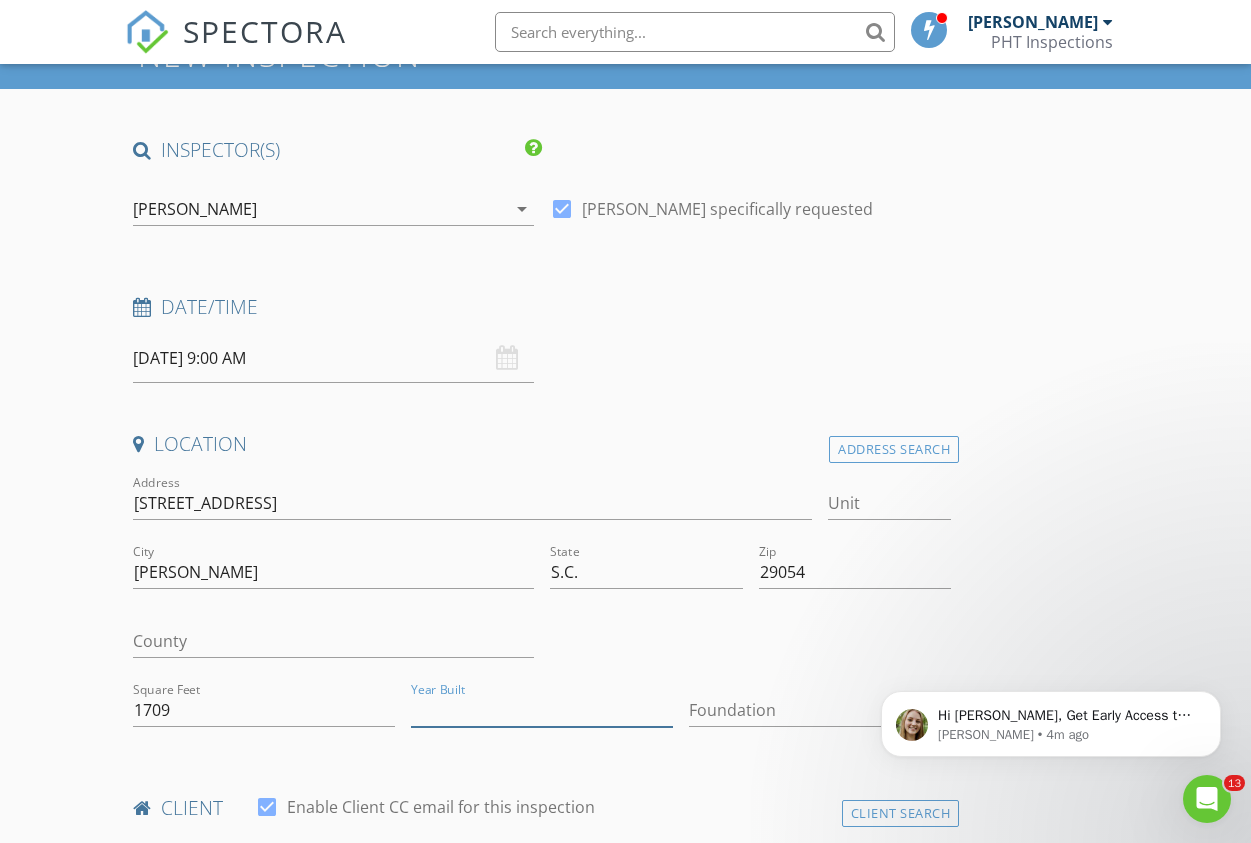 click on "Year Built" at bounding box center [542, 710] 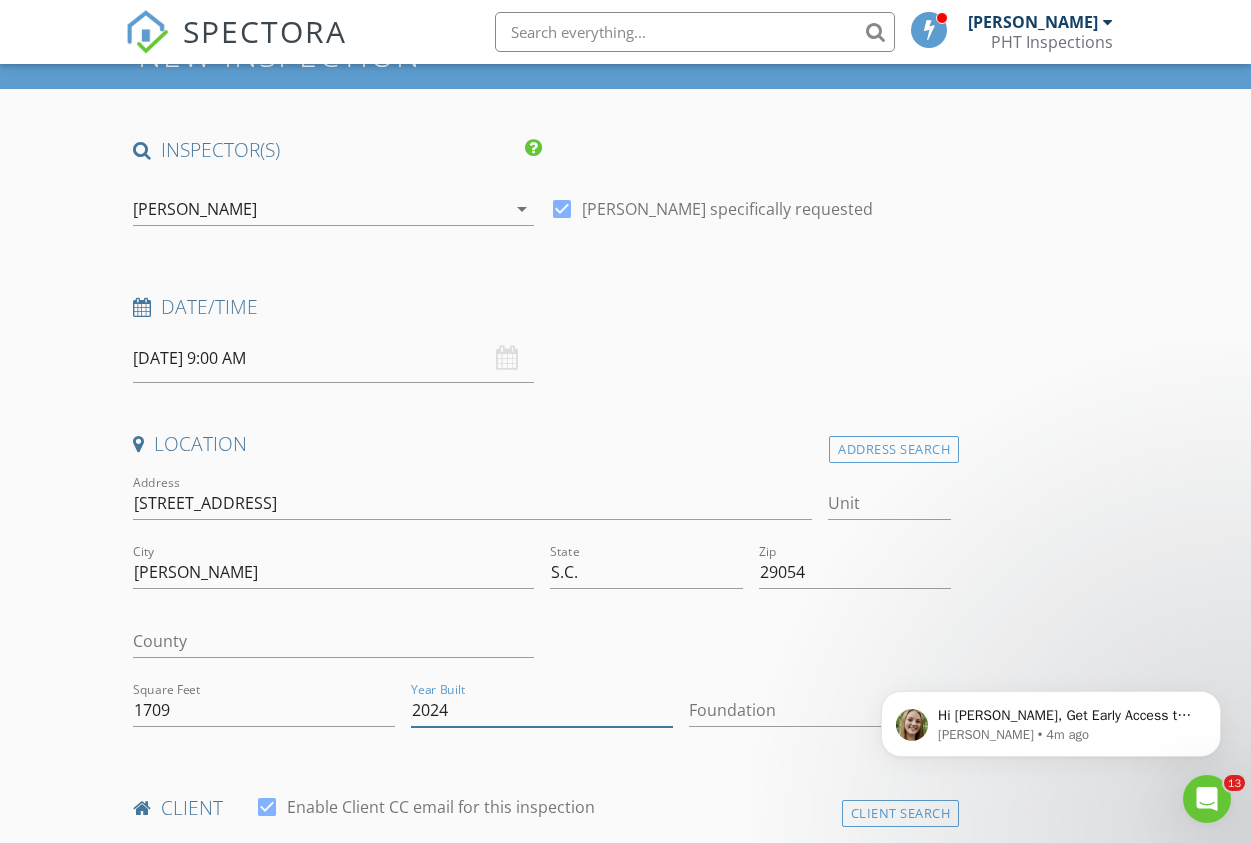 type on "2024" 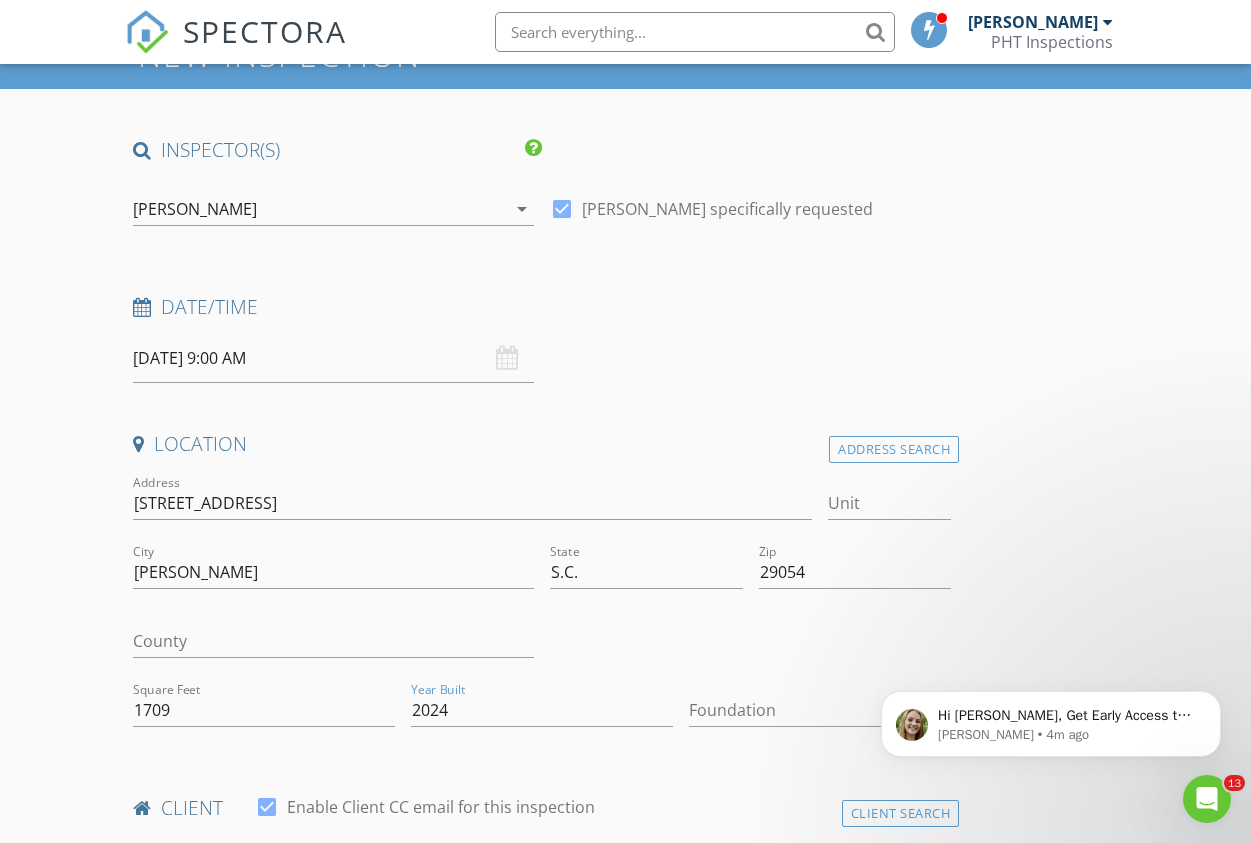 click on "INSPECTOR(S)
check_box   Taylor Nicholson   PRIMARY   check_box_outline_blank   Hunter Sgorrano     check_box_outline_blank   Greg Maxwell     Taylor Nicholson arrow_drop_down   check_box Taylor Nicholson specifically requested
Date/Time
07/24/2025 9:00 AM
Location
Address Search       Address 264 Bangalore Way   Unit   City Gilbert   State S.C.   Zip 29054   County     Square Feet 1709   Year Built 2024   Foundation arrow_drop_down
client
check_box Enable Client CC email for this inspection   Client Search     check_box_outline_blank Client is a Company/Organization     First Name   Last Name   Email   CC Email   Phone           Notes   Private Notes
ADD ADDITIONAL client
SERVICES
check_box_outline_blank   ELITE RESIDENTIAL INSPECTION   check_box_outline_blank       1 YEAR WARRANTY" at bounding box center (542, 1705) 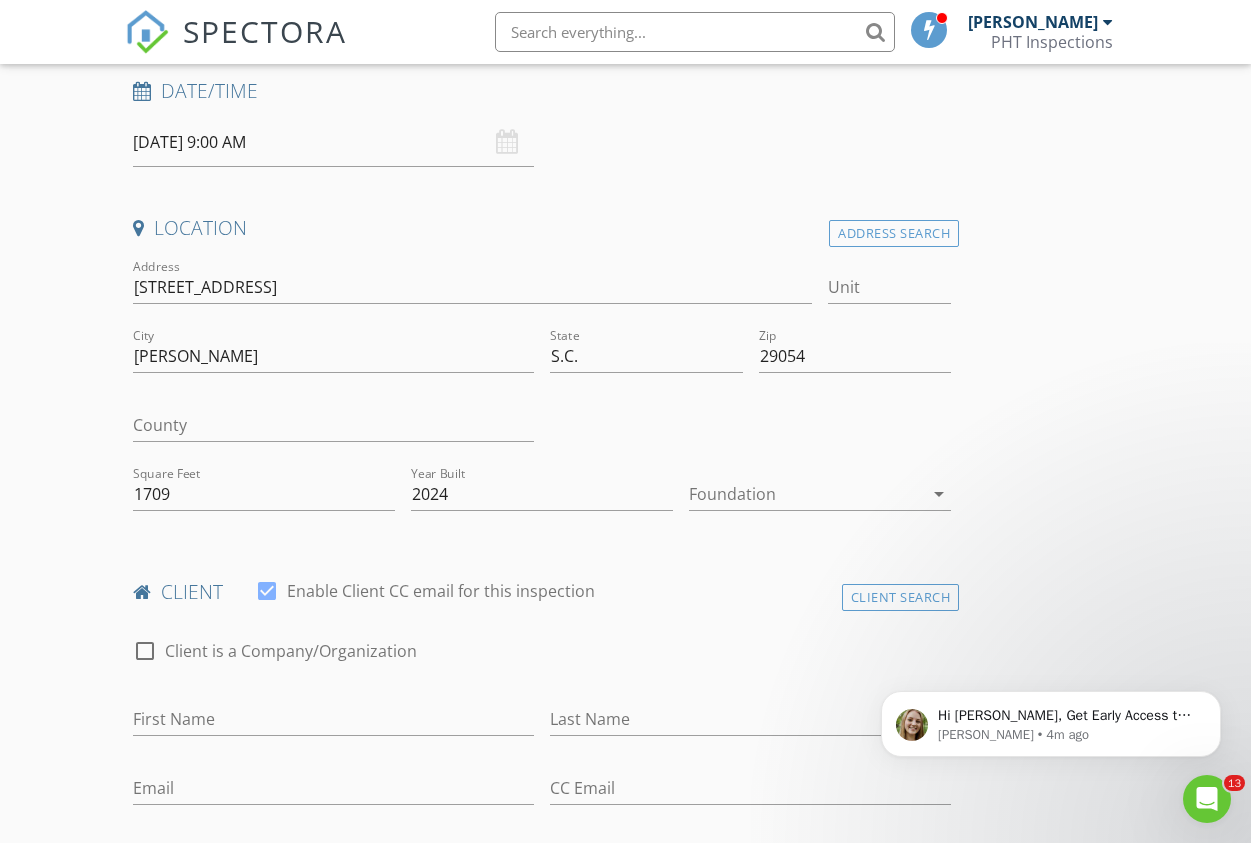 scroll, scrollTop: 473, scrollLeft: 0, axis: vertical 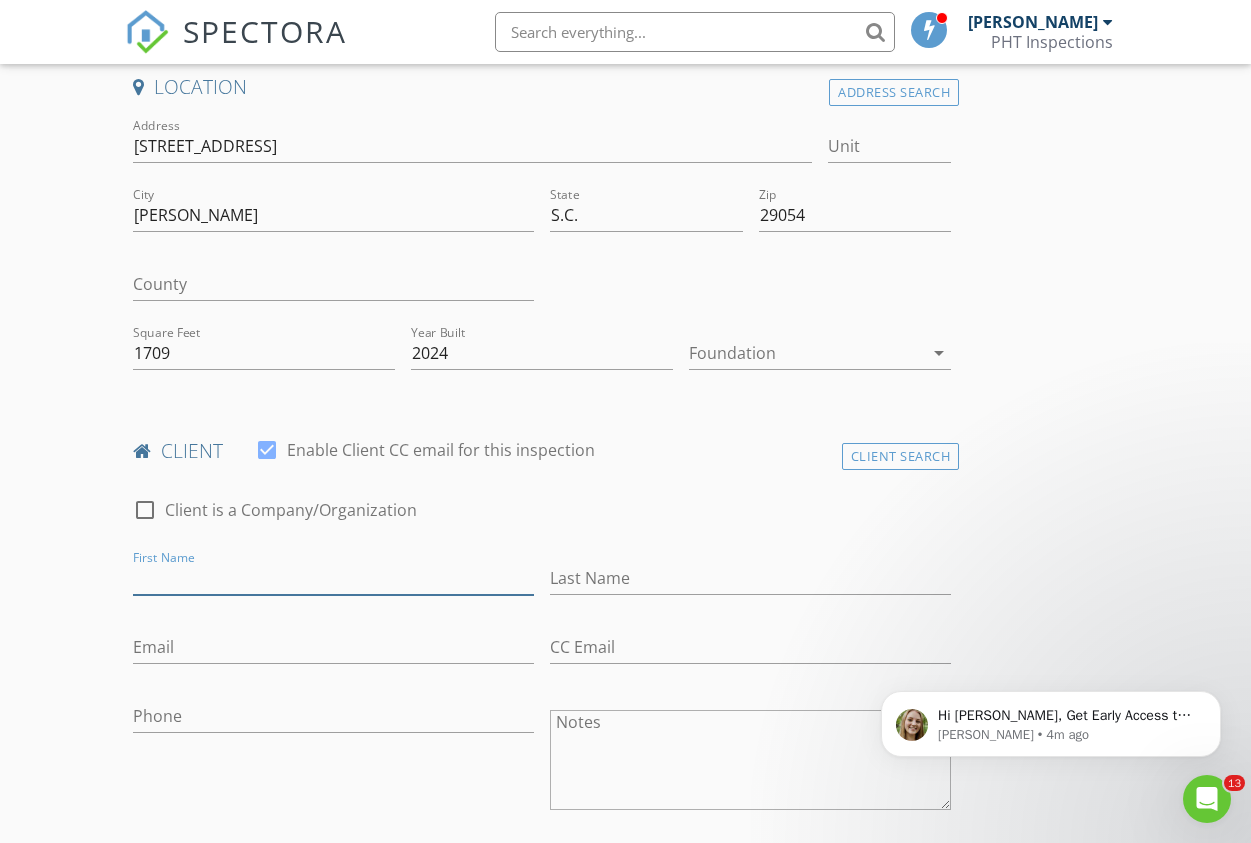 click on "First Name" at bounding box center (333, 578) 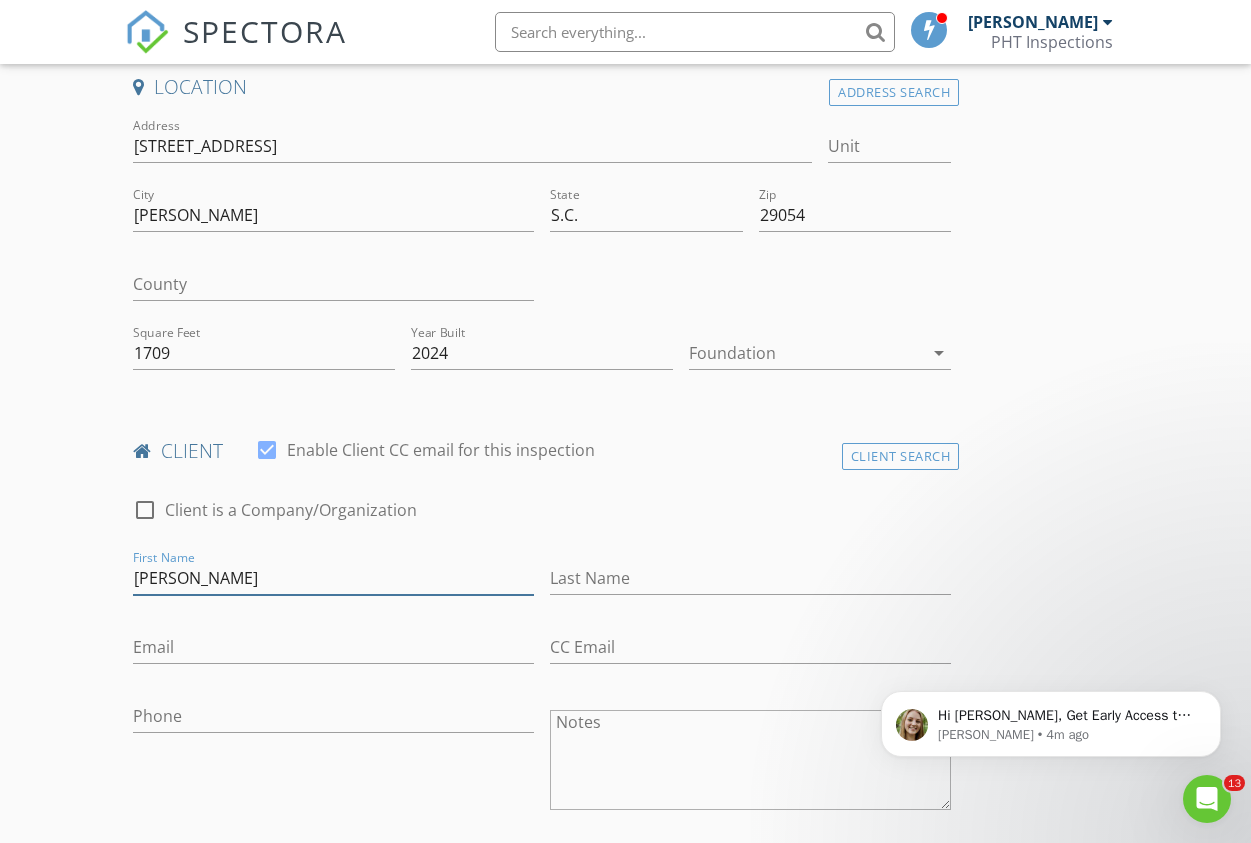 type on "[PERSON_NAME]" 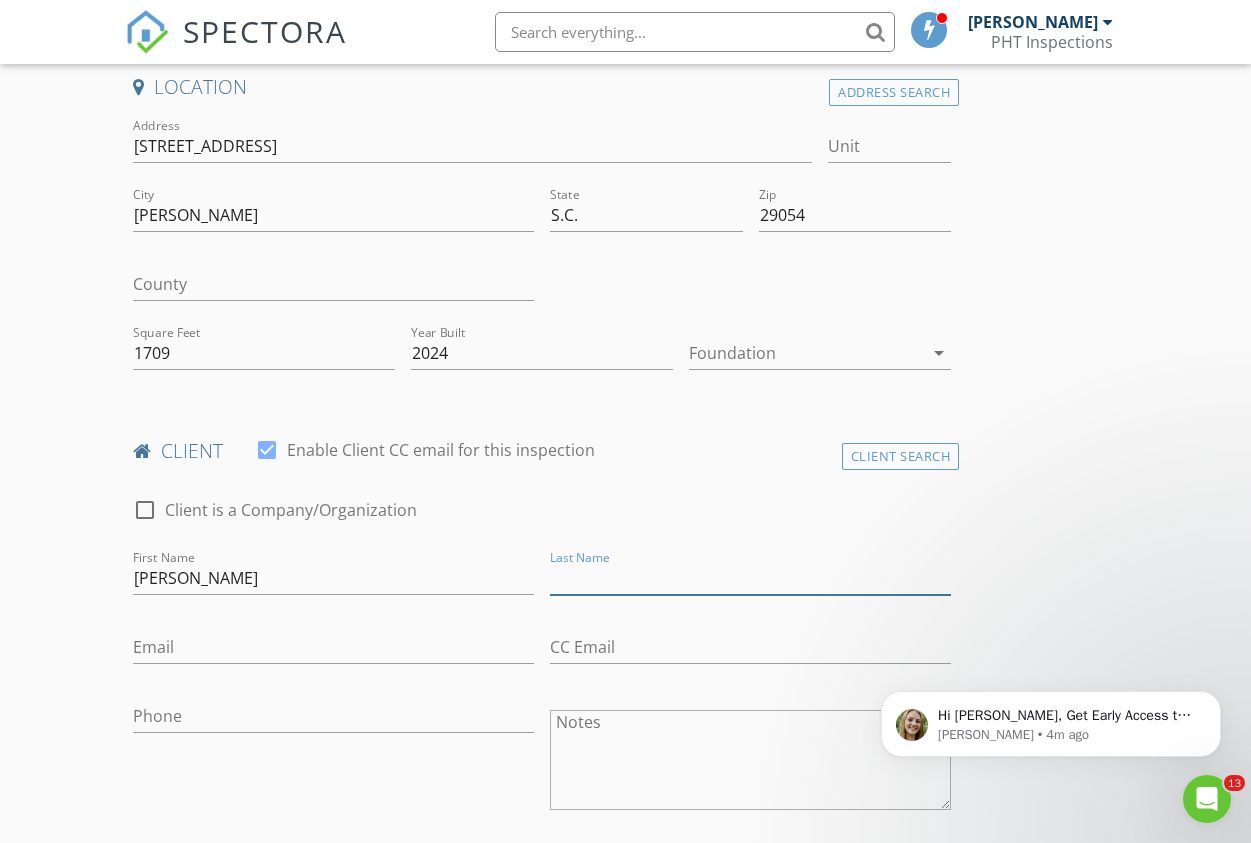 click on "Last Name" at bounding box center (750, 578) 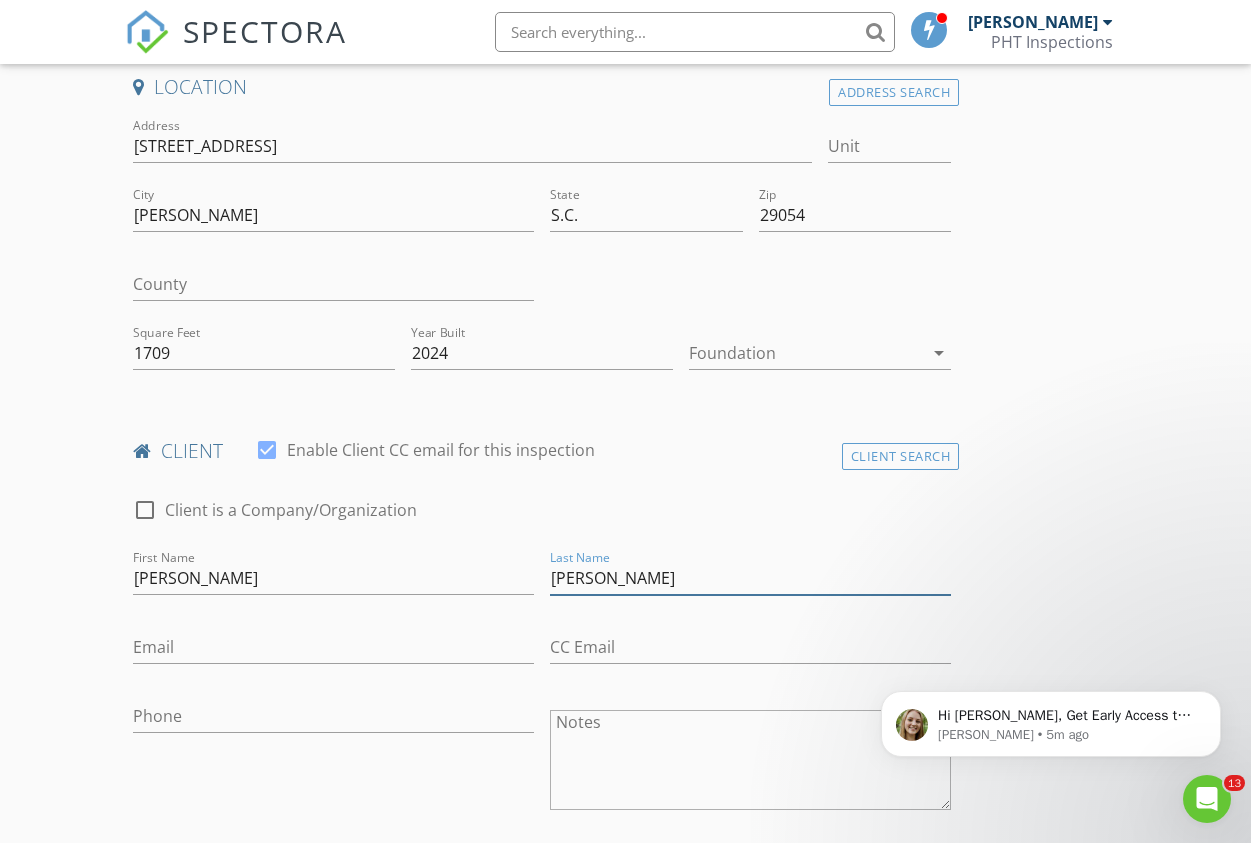 type on "[PERSON_NAME]" 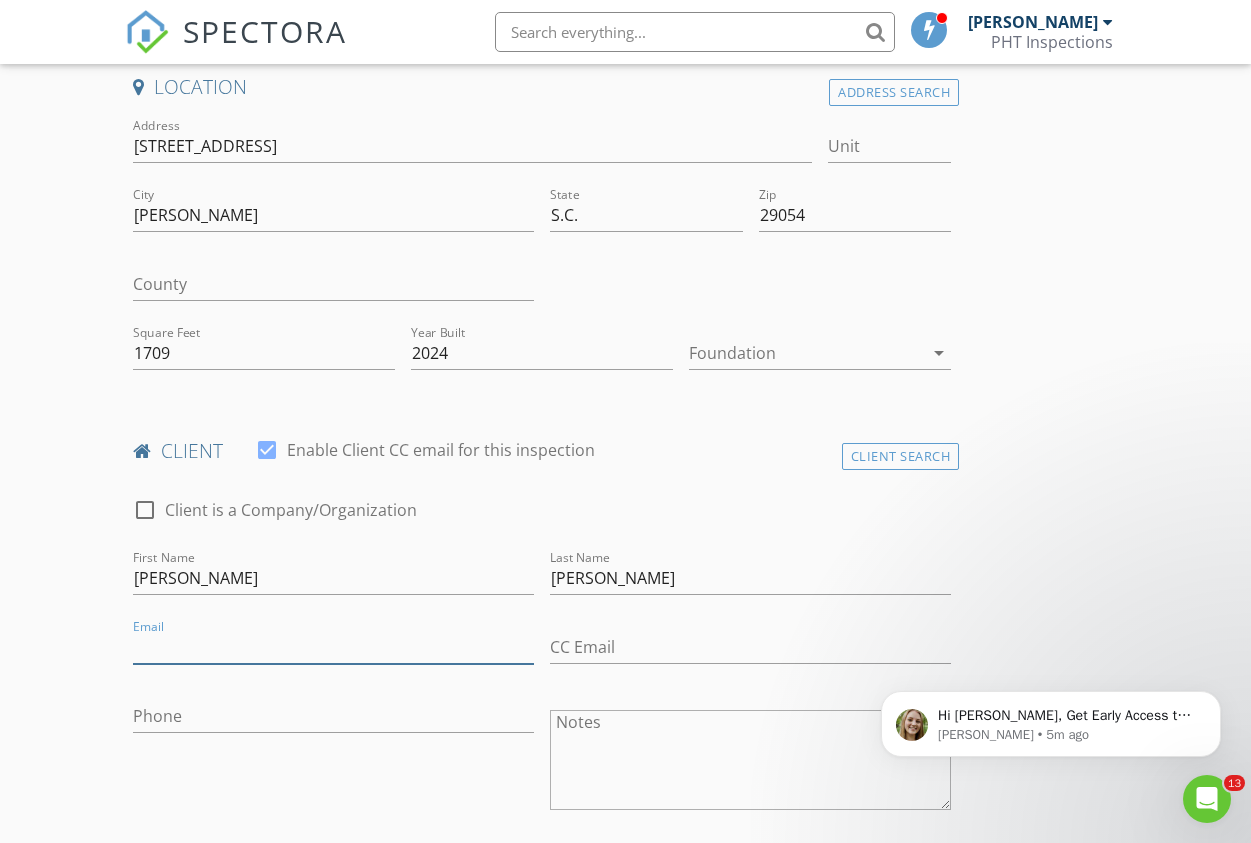 click on "Email" at bounding box center [333, 647] 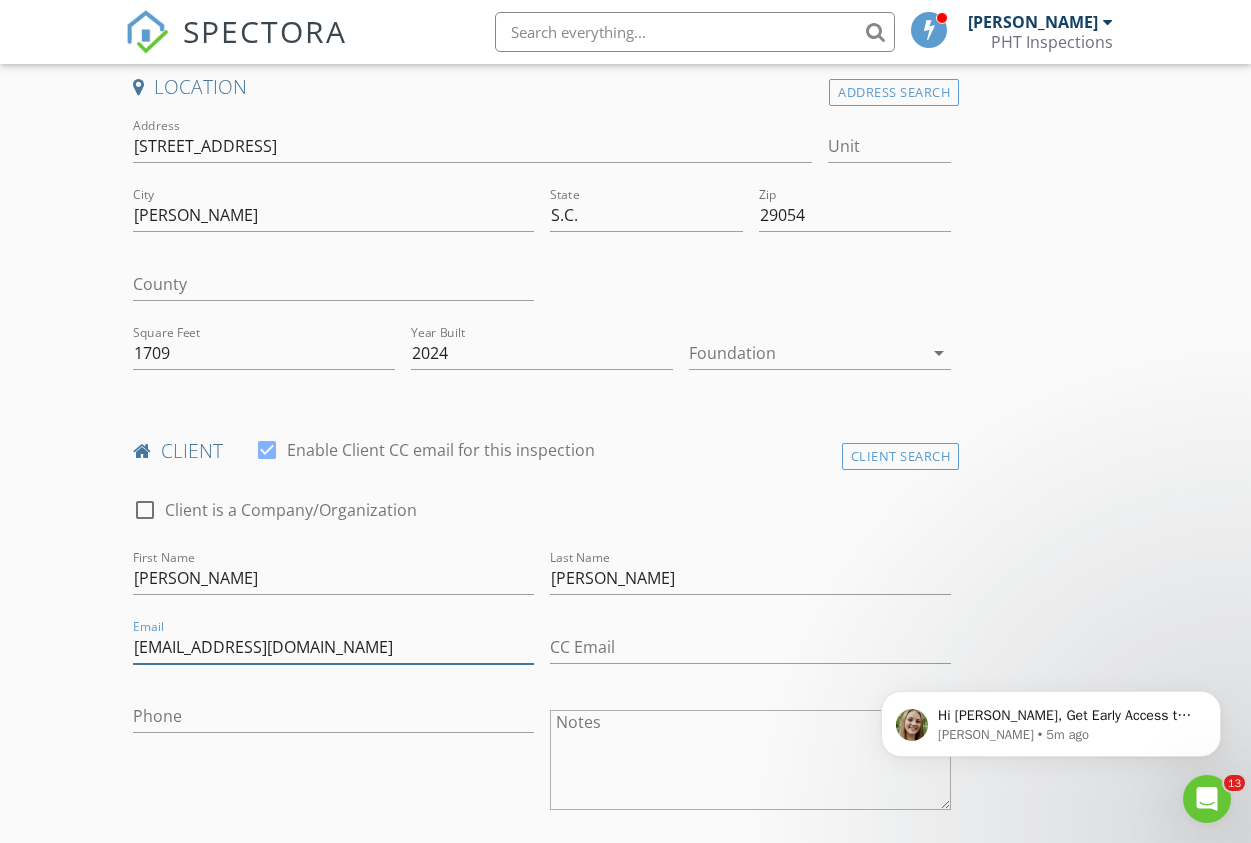 type on "McCali36@hotmail.com" 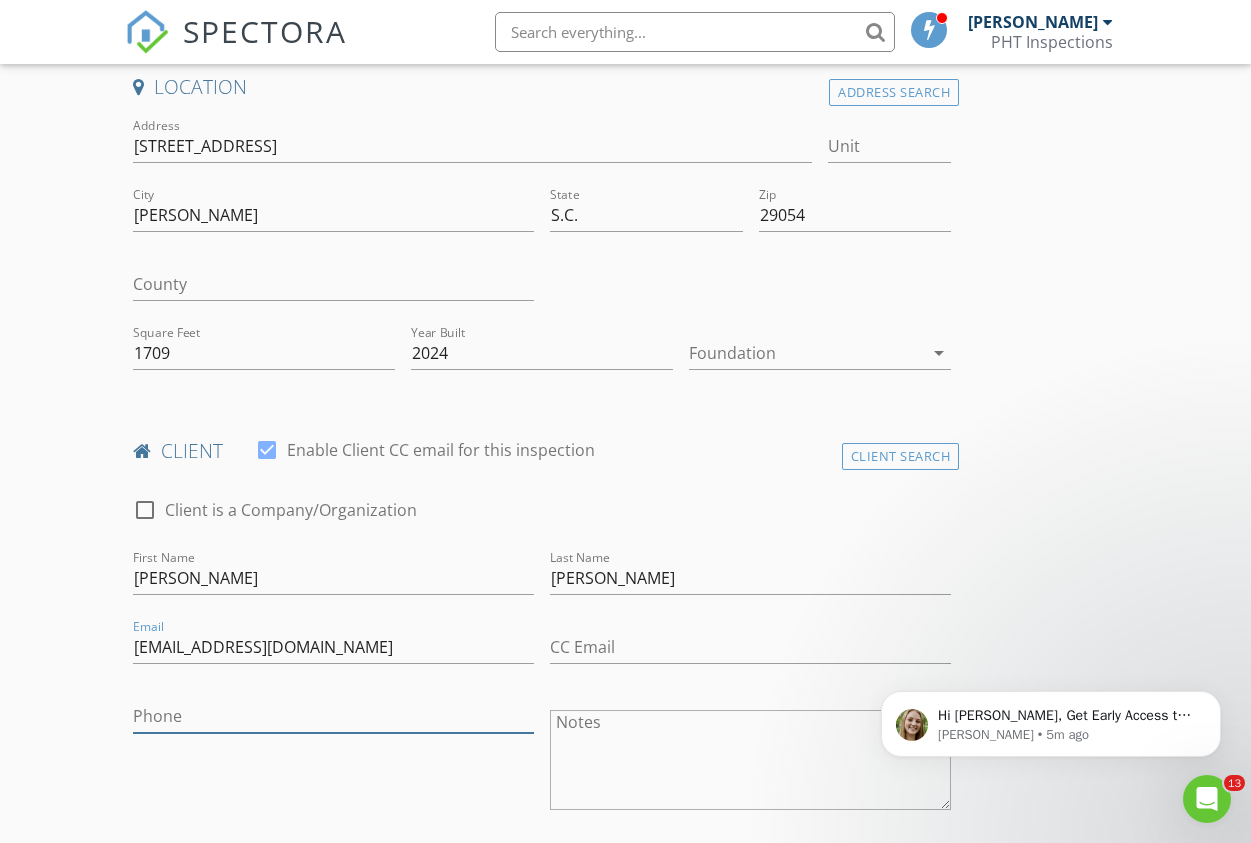 click on "Phone" at bounding box center (333, 716) 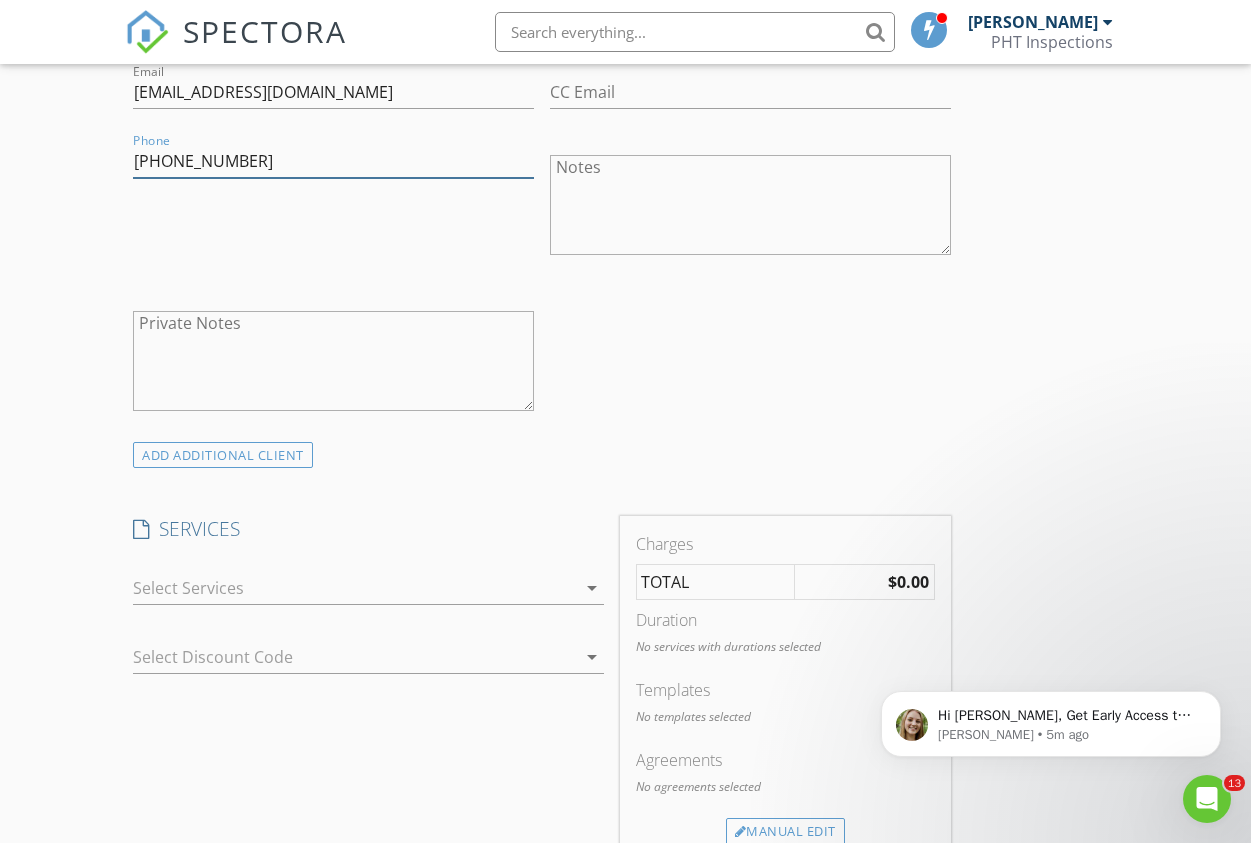 scroll, scrollTop: 1036, scrollLeft: 0, axis: vertical 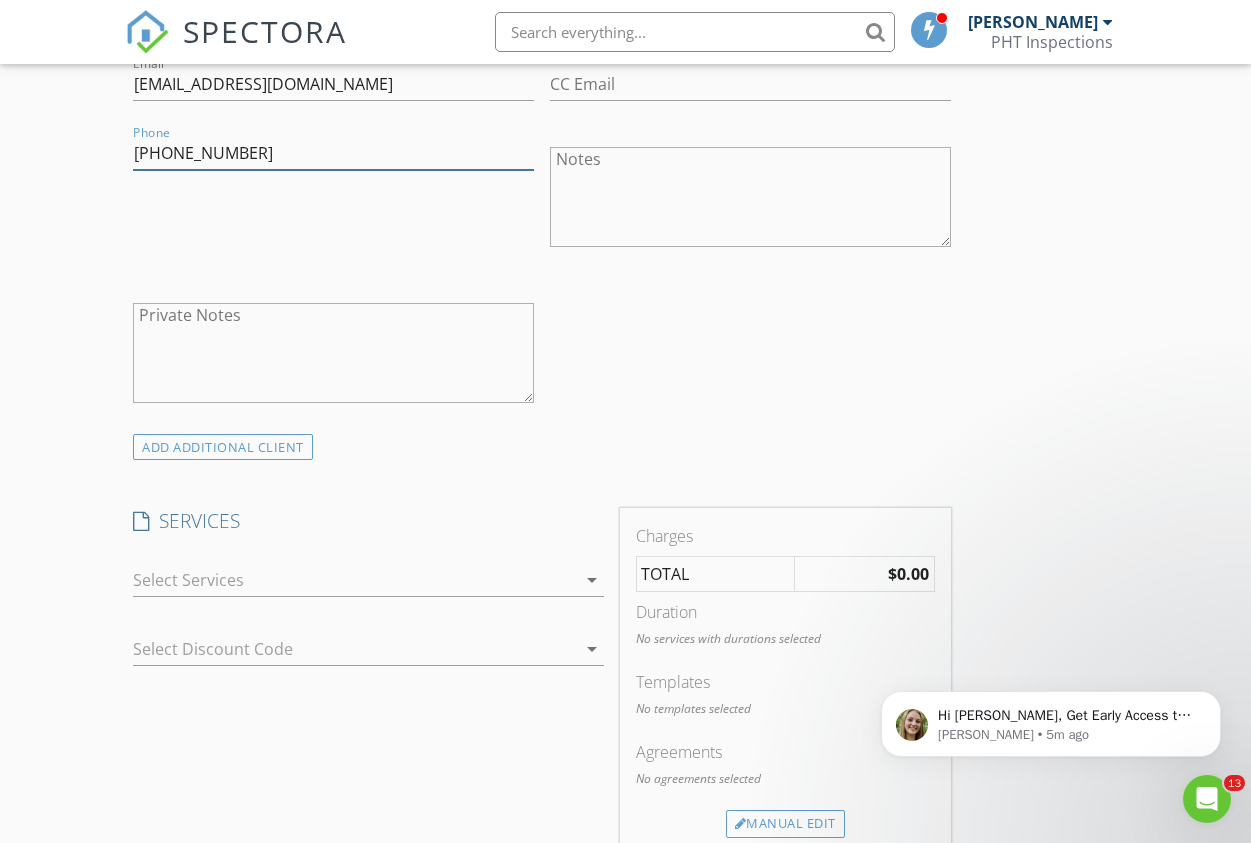 type on "[PHONE_NUMBER]" 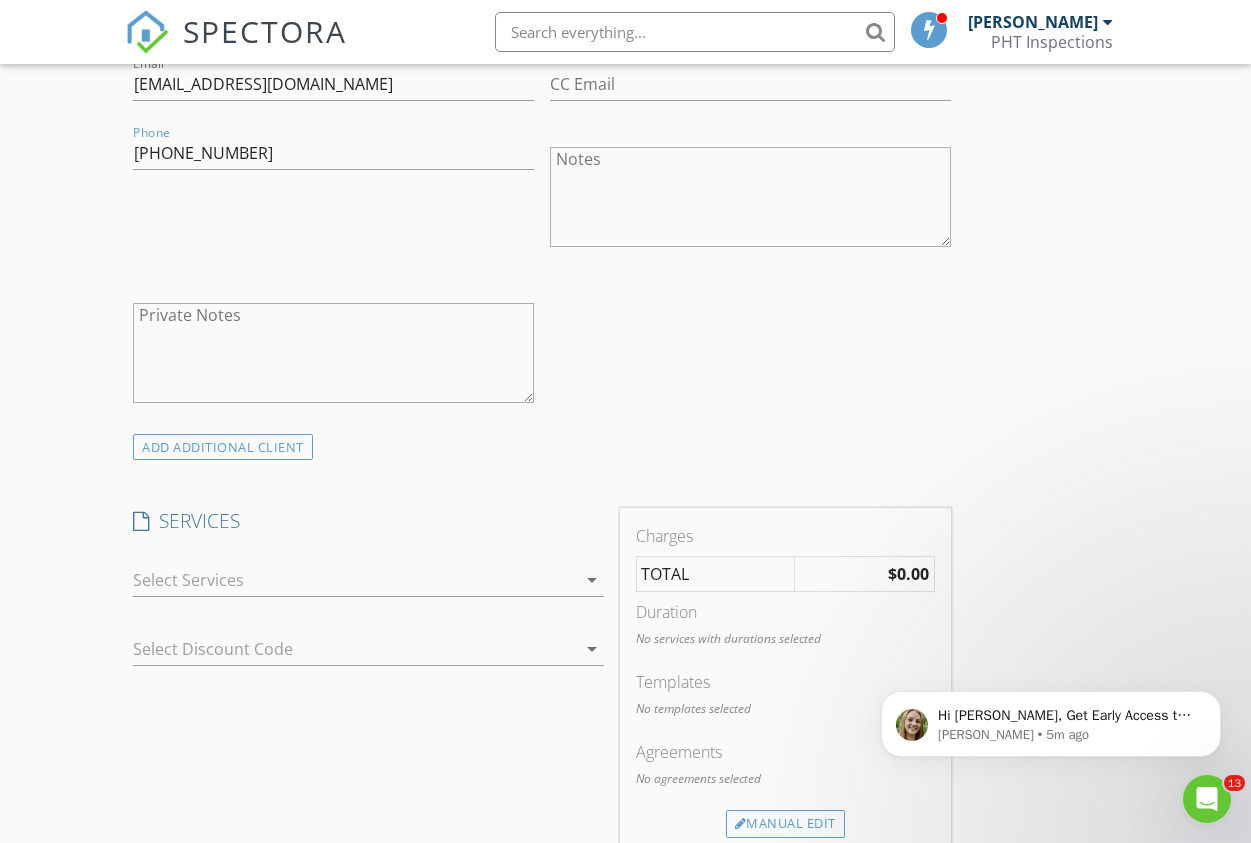 click at bounding box center [354, 580] 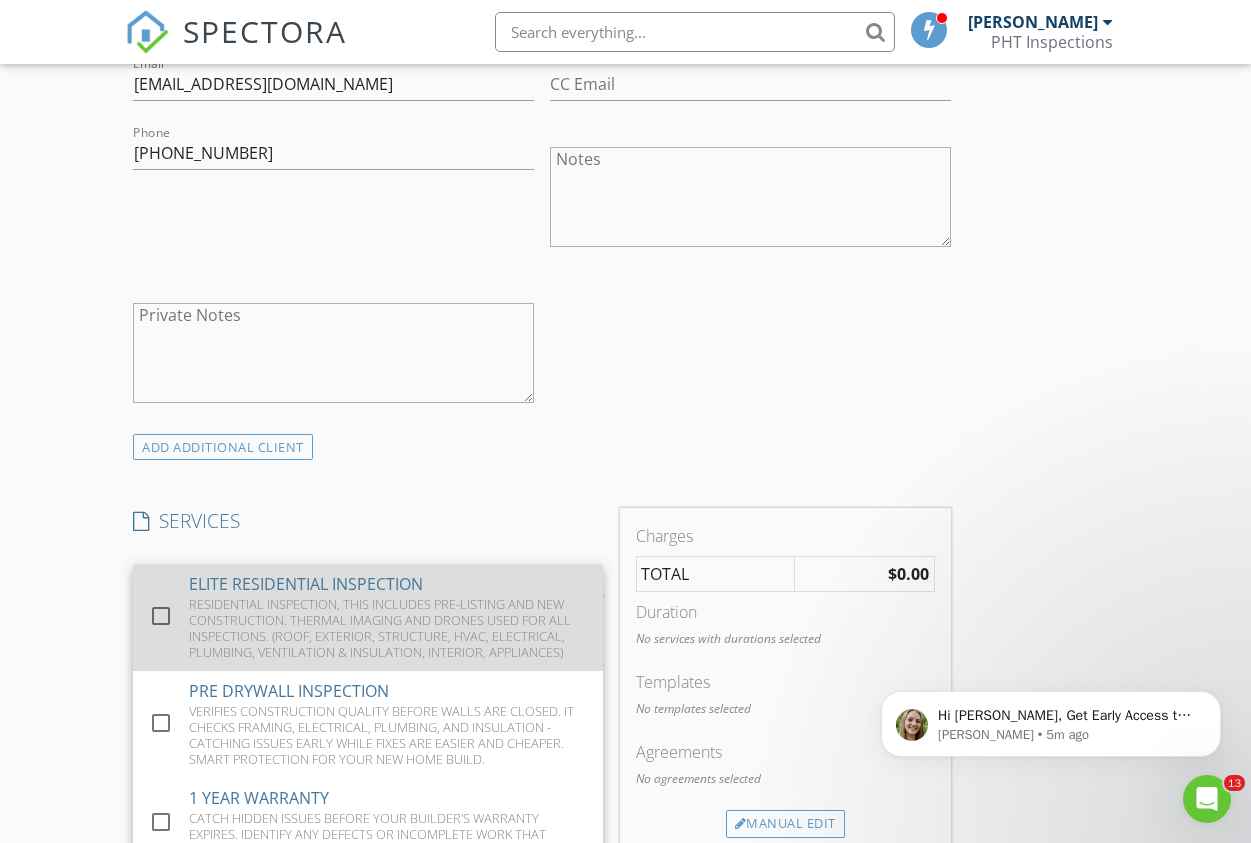 click on "RESIDENTIAL INSPECTION, THIS INCLUDES PRE-LISTING AND NEW CONSTRUCTION. THERMAL IMAGING AND DRONES USED FOR ALL INSPECTIONS. (ROOF, EXTERIOR, STRUCTURE, HVAC, ELECTRICAL, PLUMBING, VENTILATION & INSULATION, INTERIOR, APPLIANCES)" at bounding box center [388, 628] 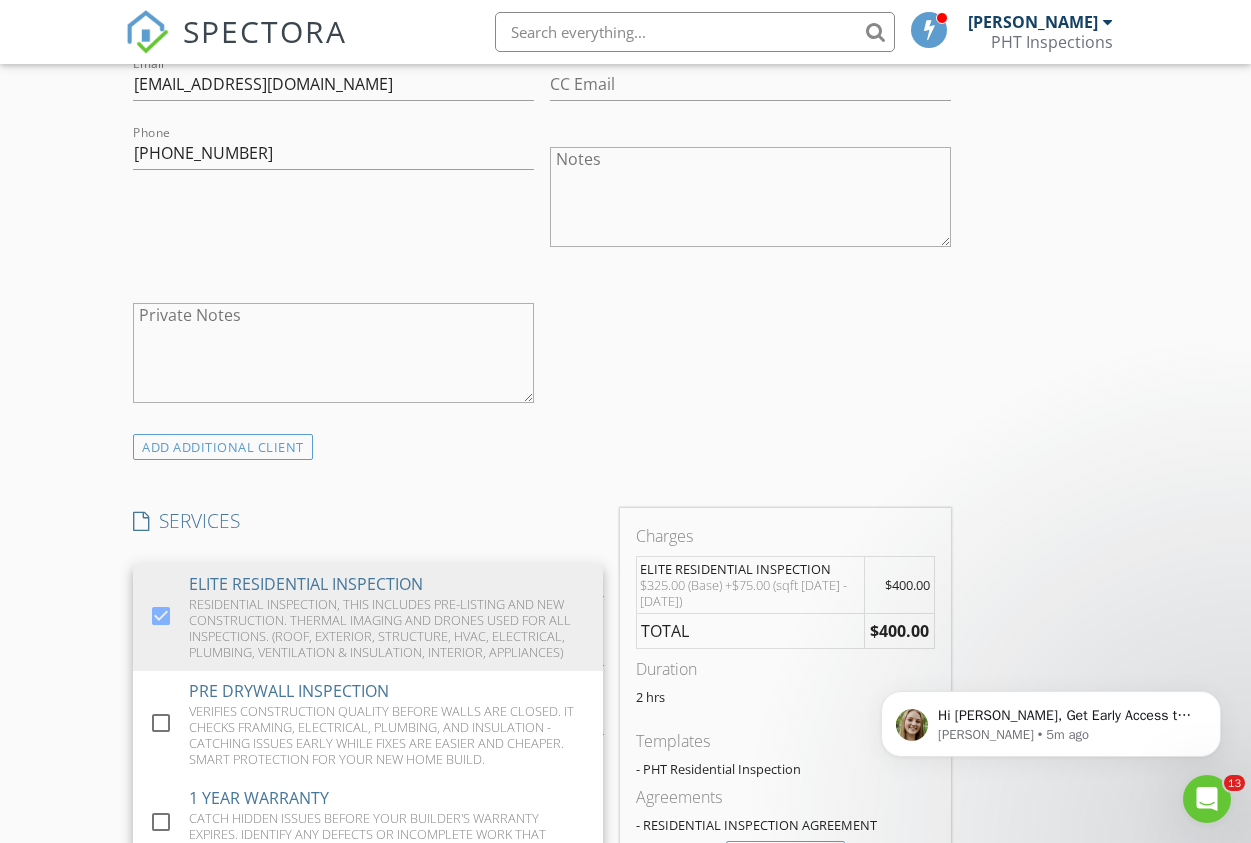 click on "INSPECTOR(S)
check_box   Taylor Nicholson   PRIMARY   check_box_outline_blank   Hunter Sgorrano     check_box_outline_blank   Greg Maxwell     Taylor Nicholson arrow_drop_down   check_box Taylor Nicholson specifically requested
Date/Time
07/24/2025 9:00 AM
Location
Address Search       Address 264 Bangalore Way   Unit   City Gilbert   State S.C.   Zip 29054   County     Square Feet 1709   Year Built 2024   Foundation arrow_drop_down
client
check_box Enable Client CC email for this inspection   Client Search     check_box_outline_blank Client is a Company/Organization     First Name Micheal   Last Name Callahan   Email McCali36@hotmail.com   CC Email   Phone 774-293-0939           Notes   Private Notes
ADD ADDITIONAL client
SERVICES
check_box   ELITE RESIDENTIAL INSPECTION" at bounding box center (542, 800) 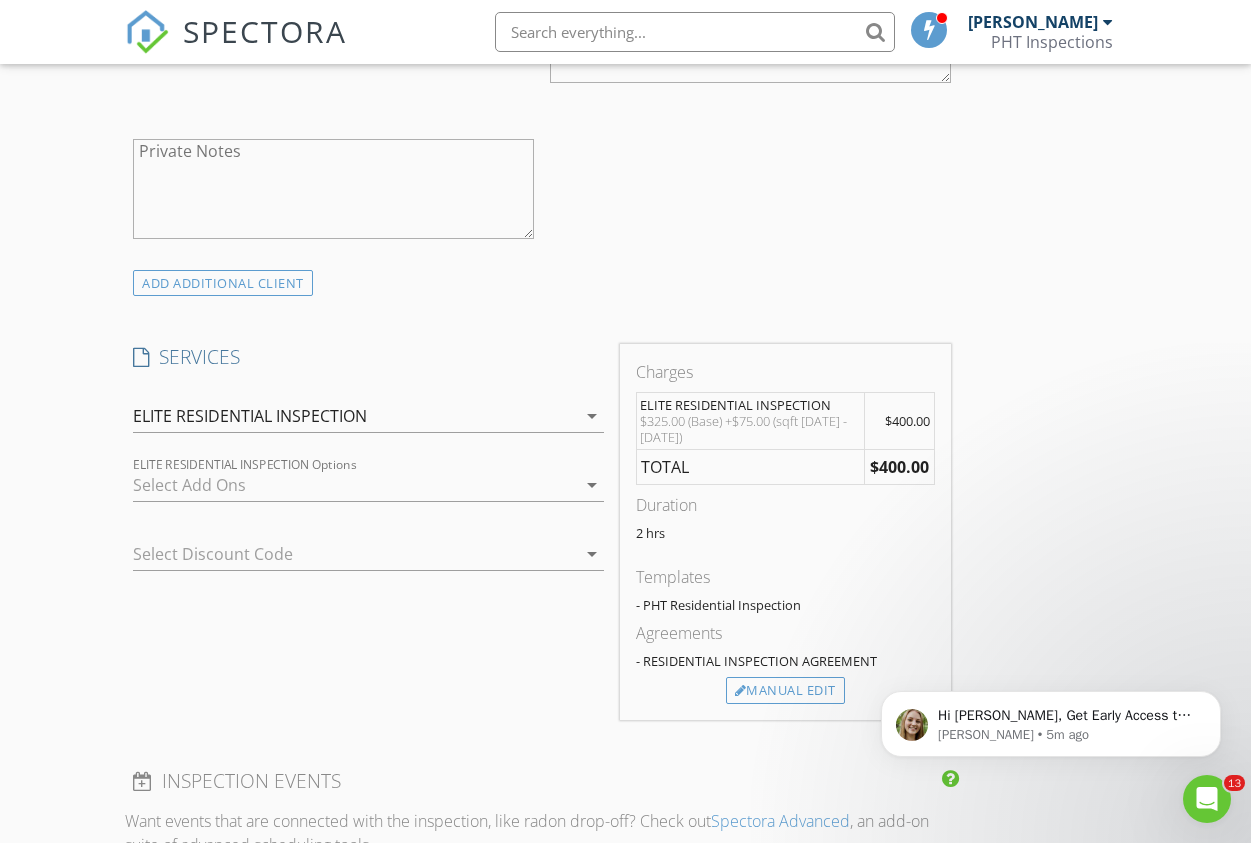 scroll, scrollTop: 1223, scrollLeft: 0, axis: vertical 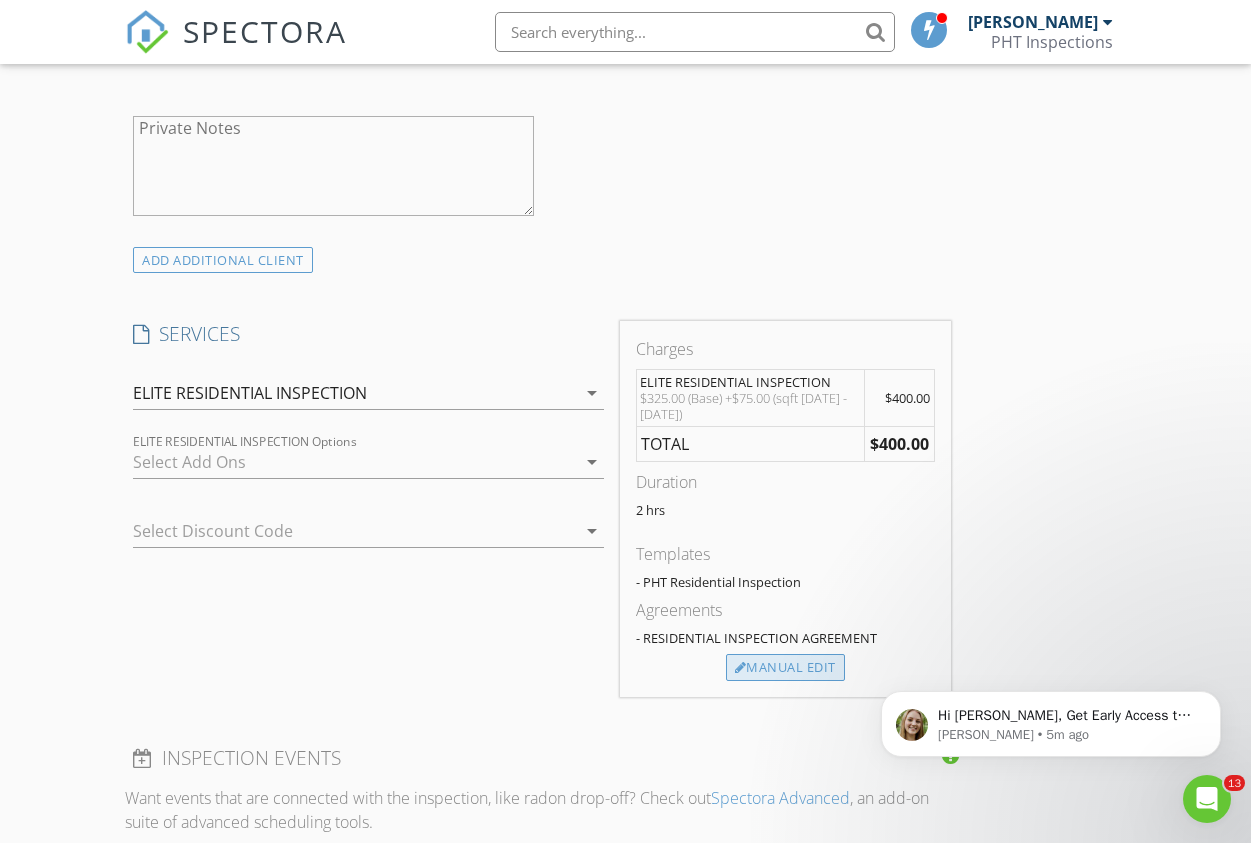 click on "Manual Edit" at bounding box center (785, 668) 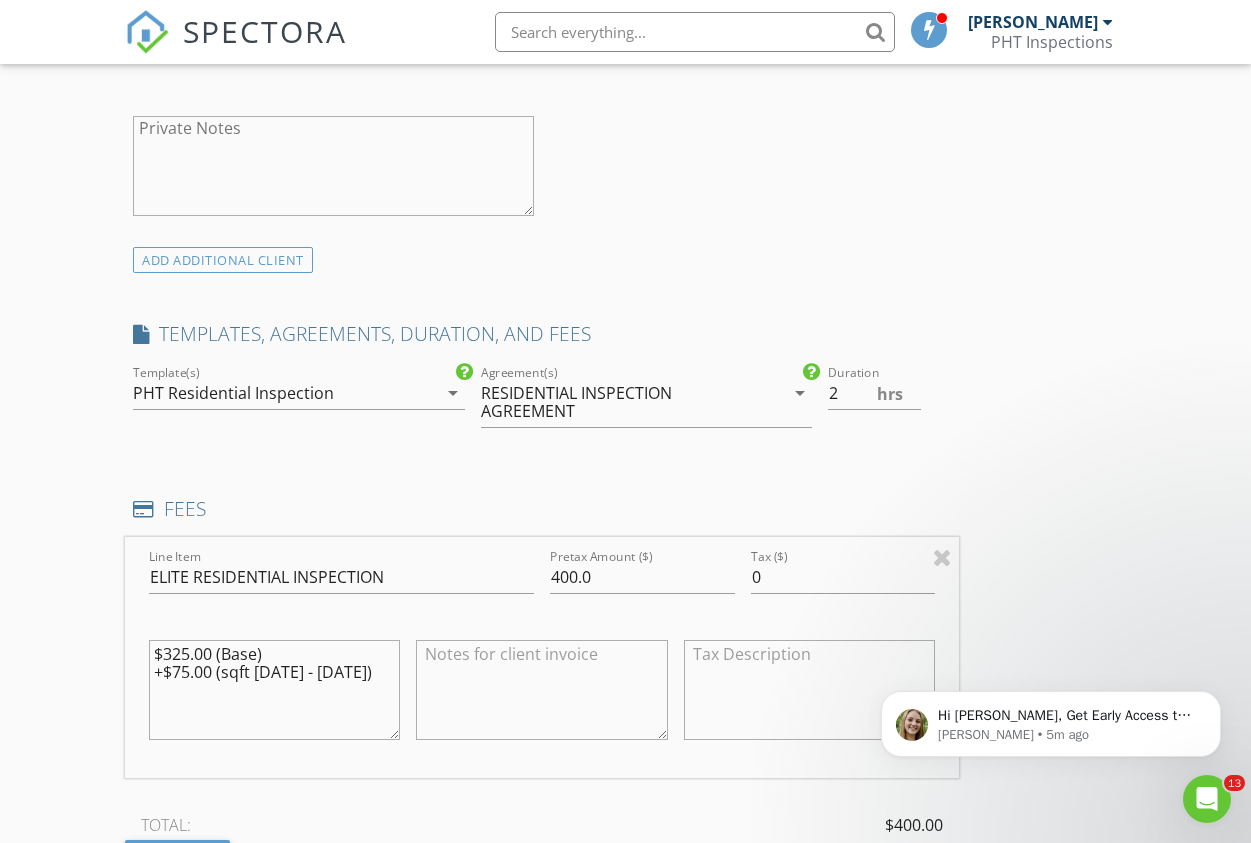 click on "PHT Residential Inspection" at bounding box center (284, 393) 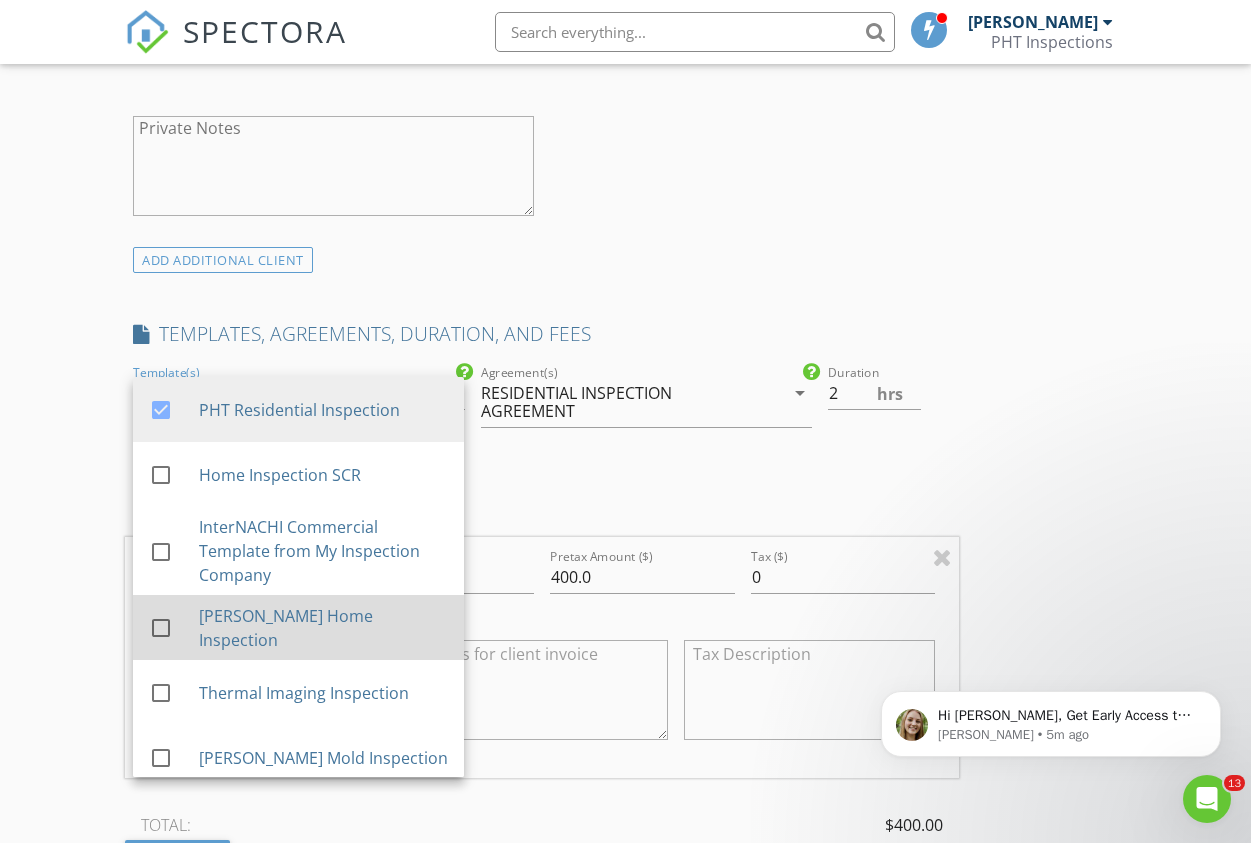 click on "[PERSON_NAME] Home Inspection" at bounding box center [323, 628] 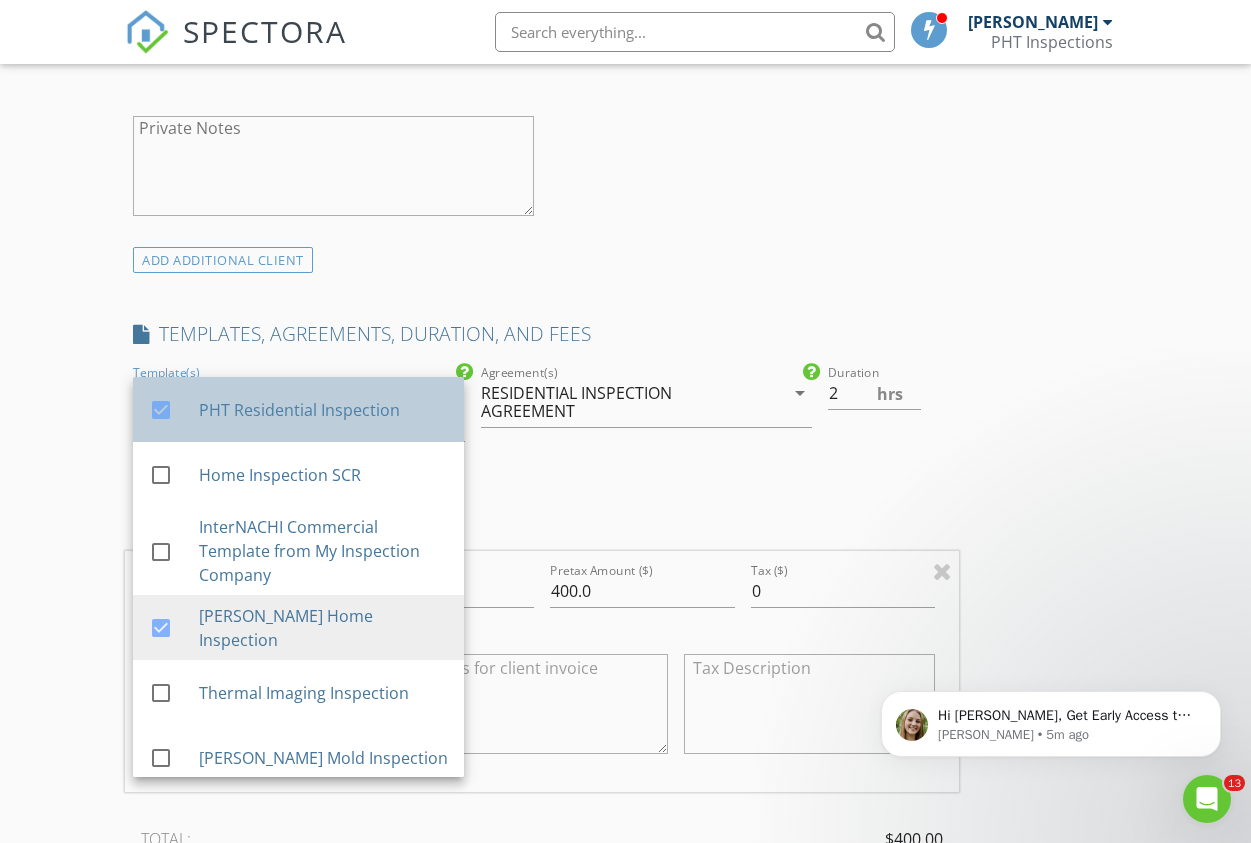 click on "PHT Residential Inspection" at bounding box center (323, 410) 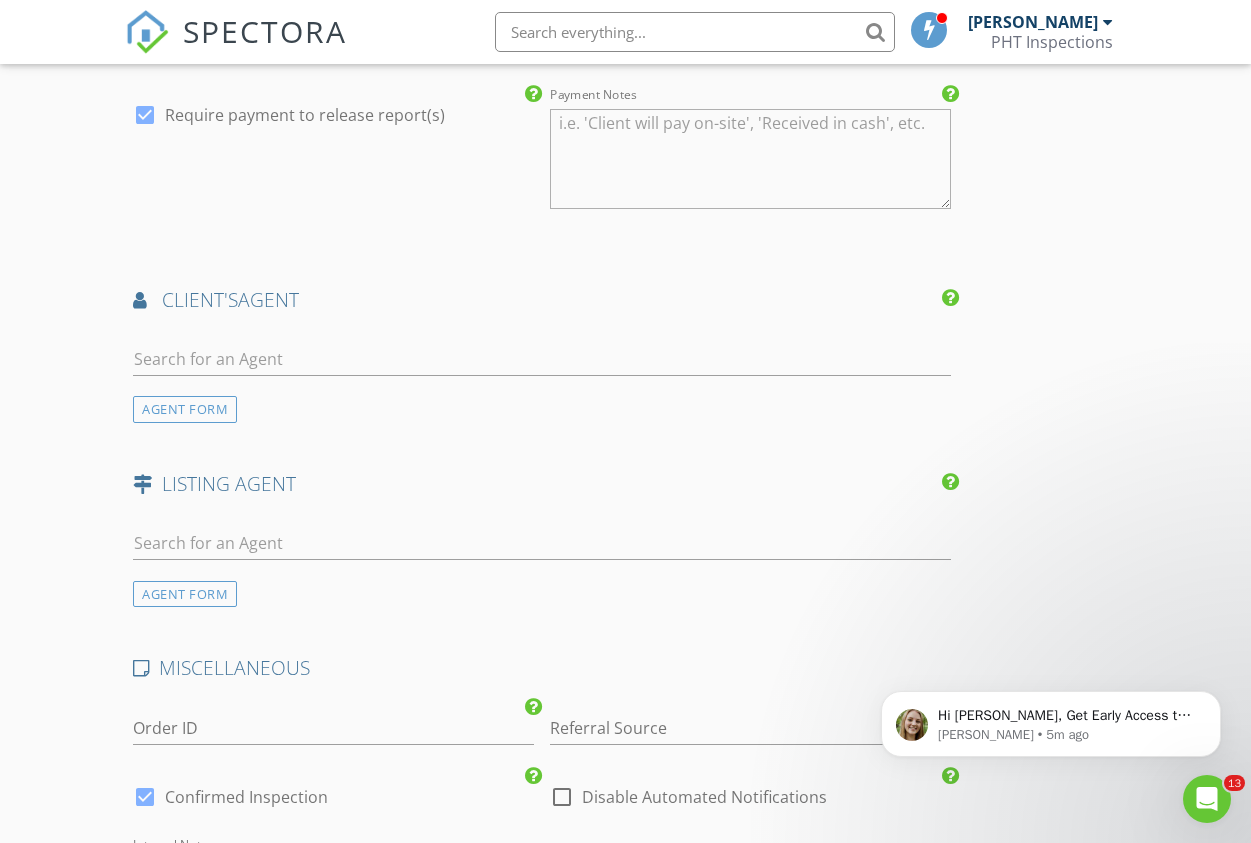 scroll, scrollTop: 2292, scrollLeft: 0, axis: vertical 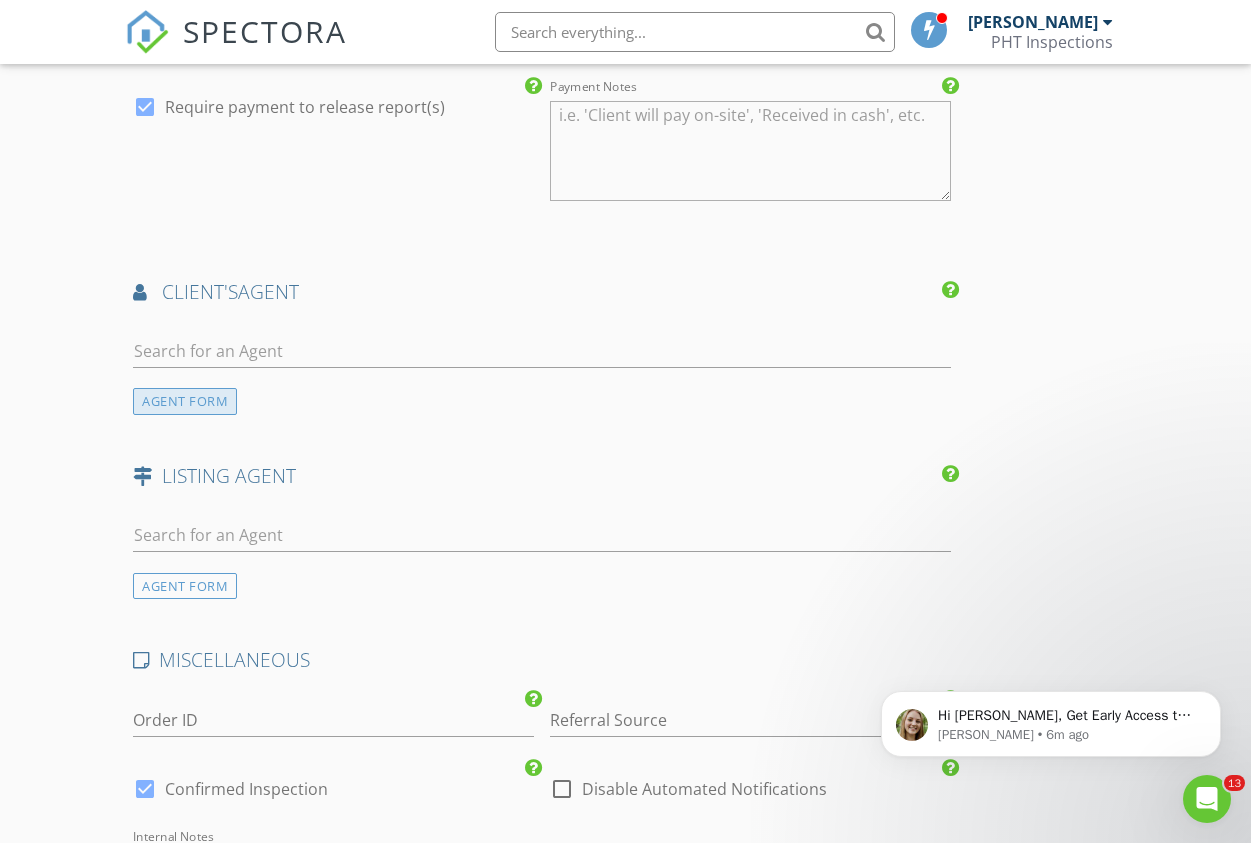 click on "AGENT FORM" at bounding box center [185, 401] 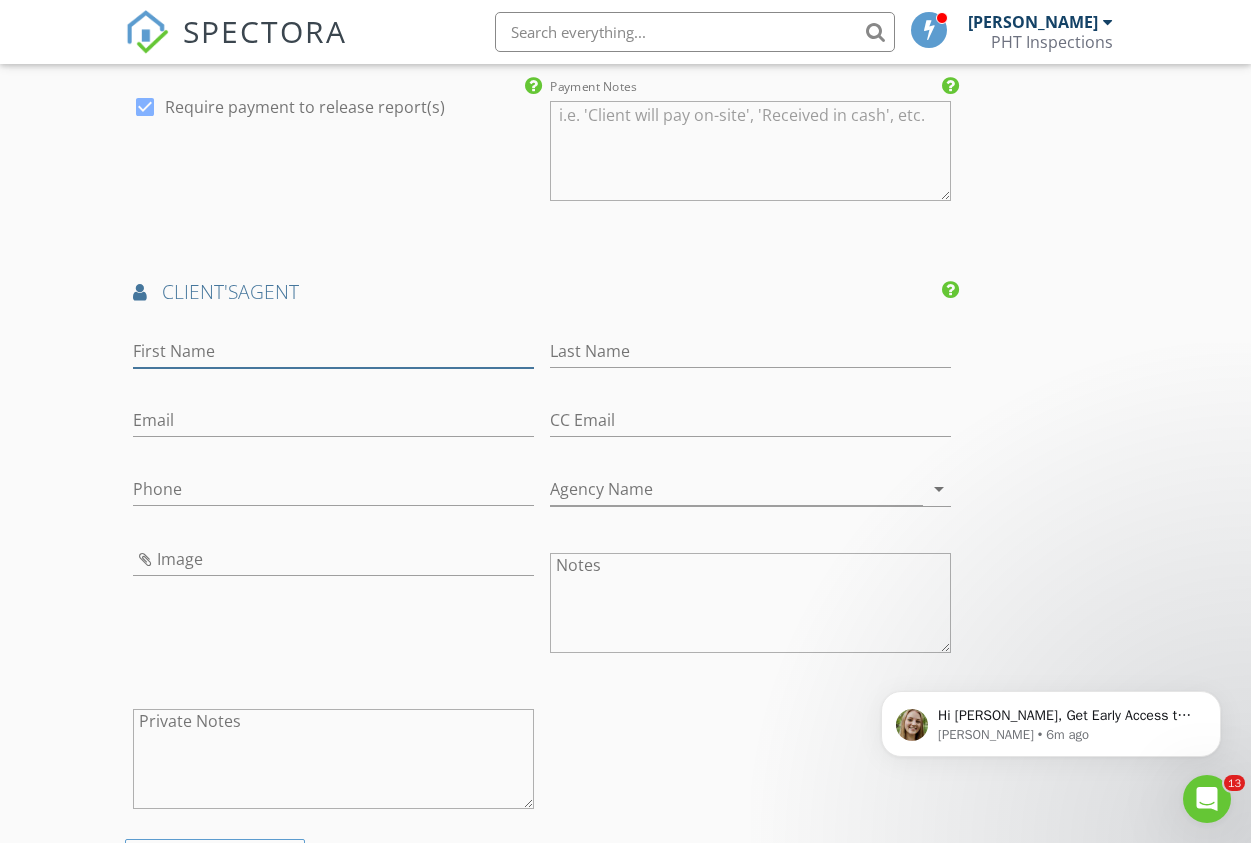 click on "First Name" at bounding box center [333, 351] 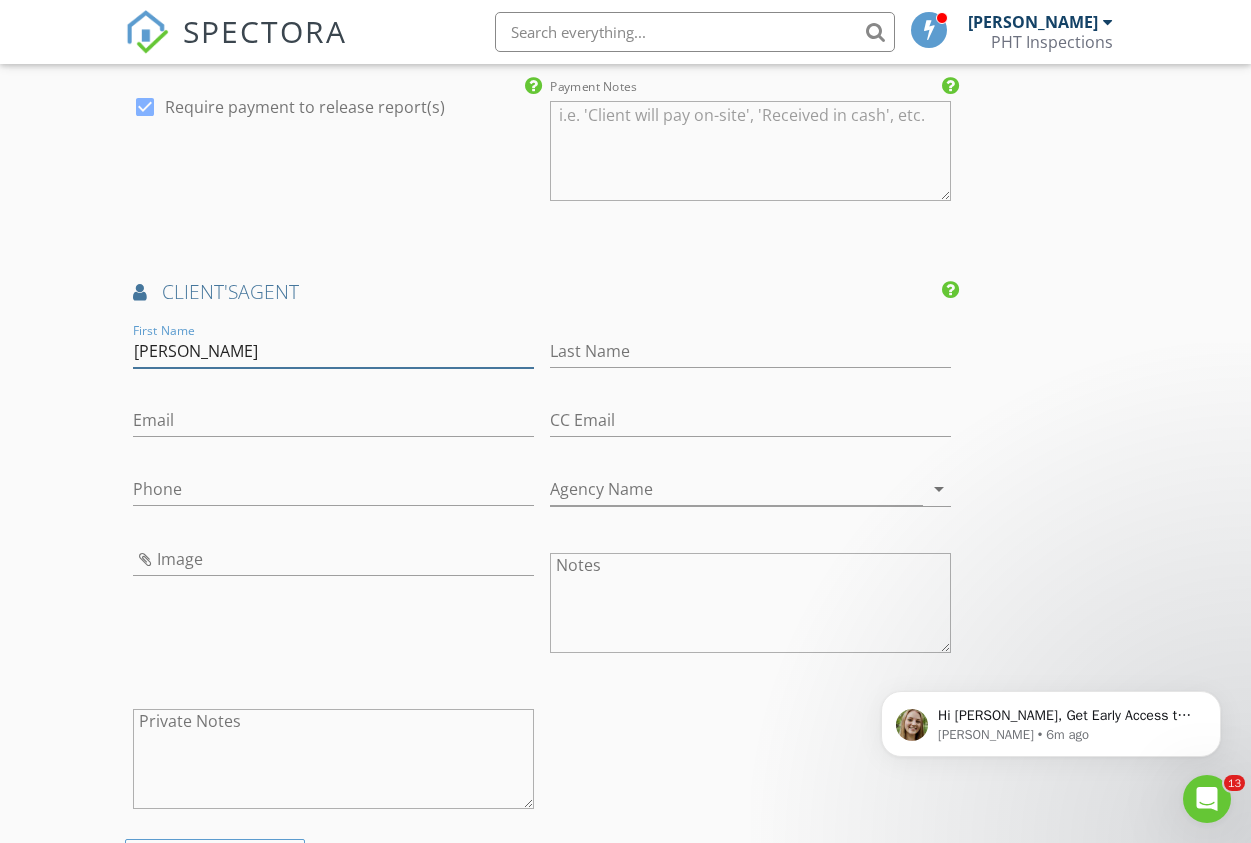 type on "[PERSON_NAME]" 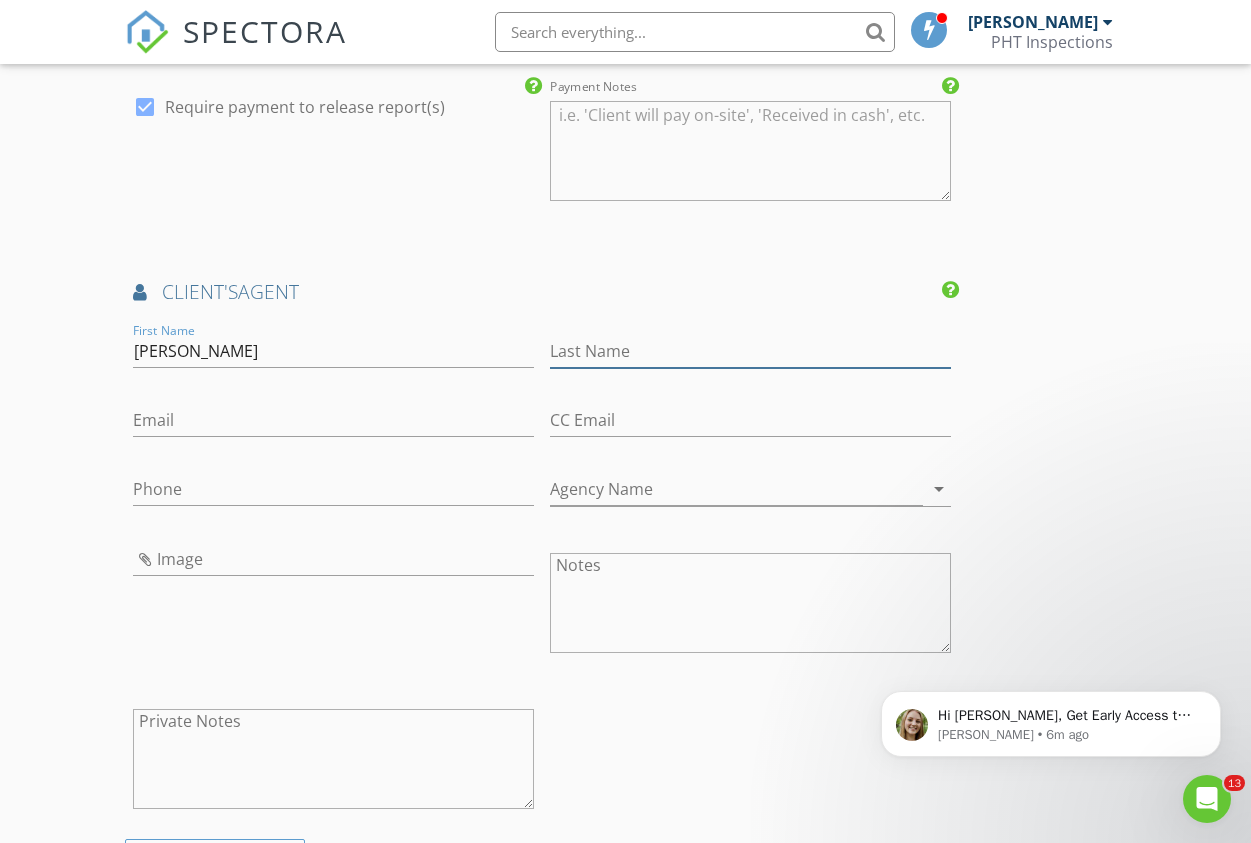 click on "Last Name" at bounding box center (750, 351) 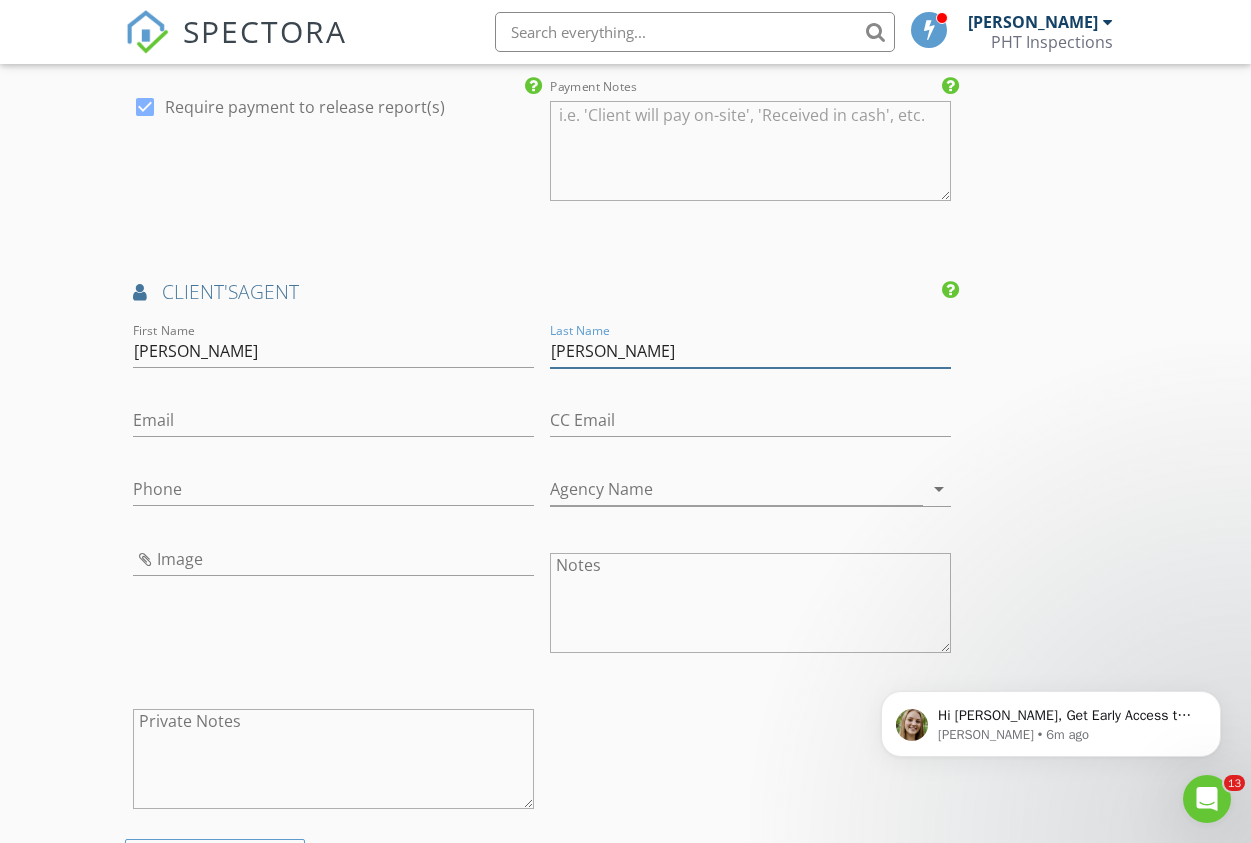 type on "[PERSON_NAME]" 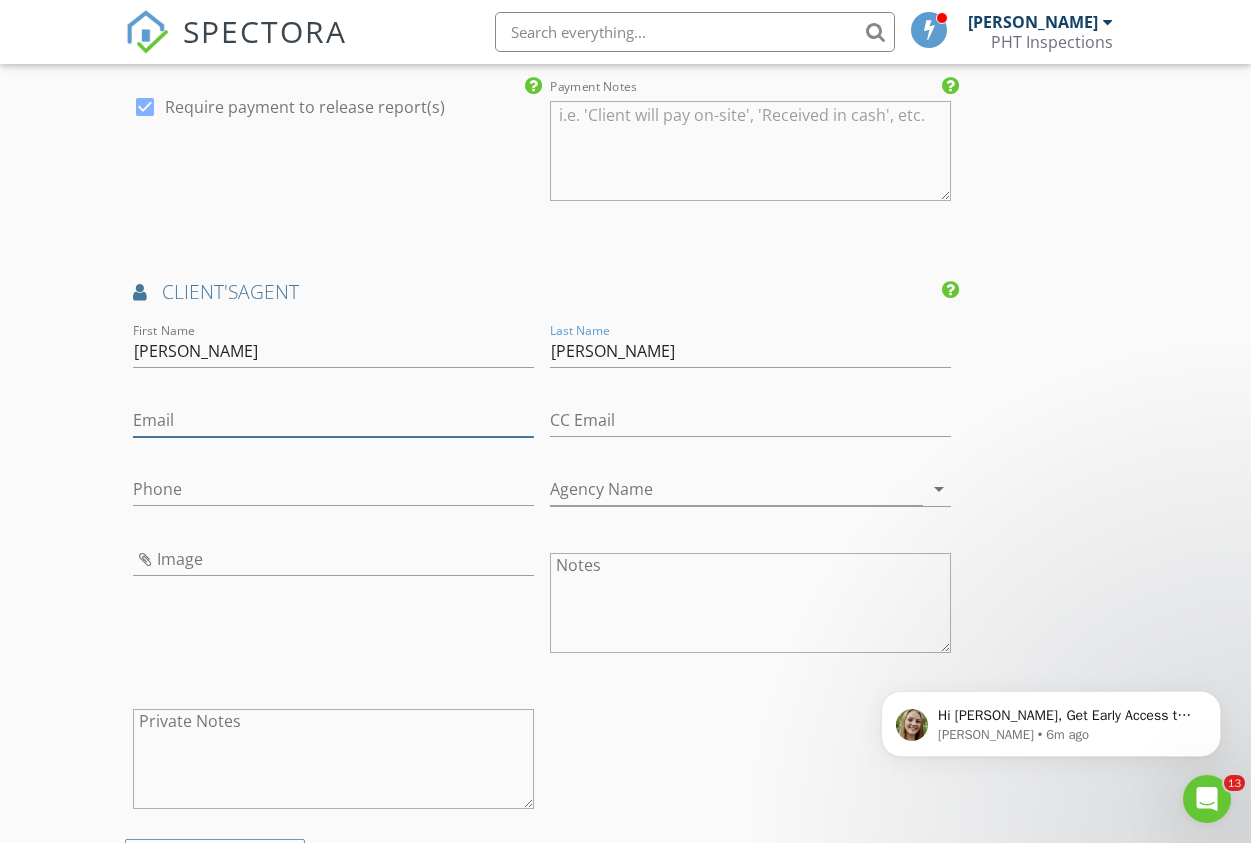 click on "Email" at bounding box center [333, 420] 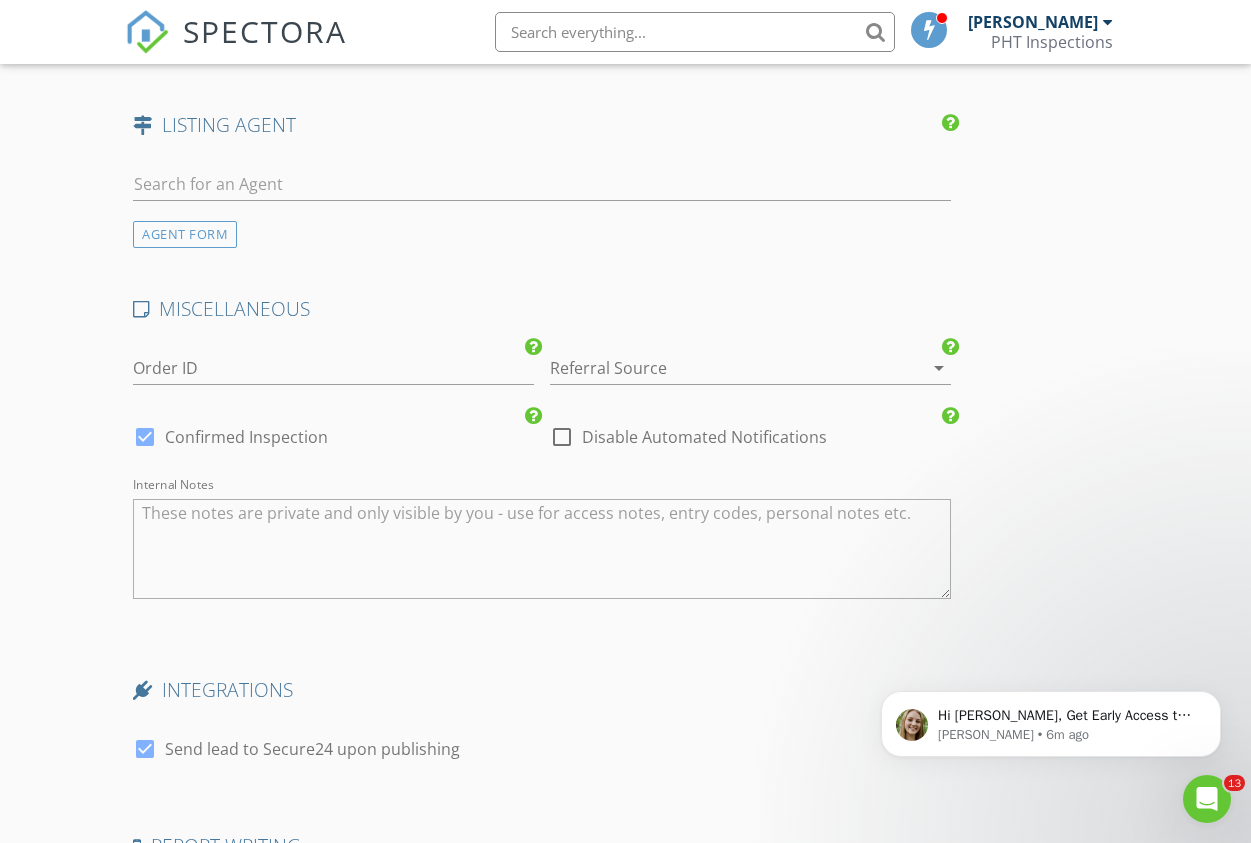 scroll, scrollTop: 3129, scrollLeft: 0, axis: vertical 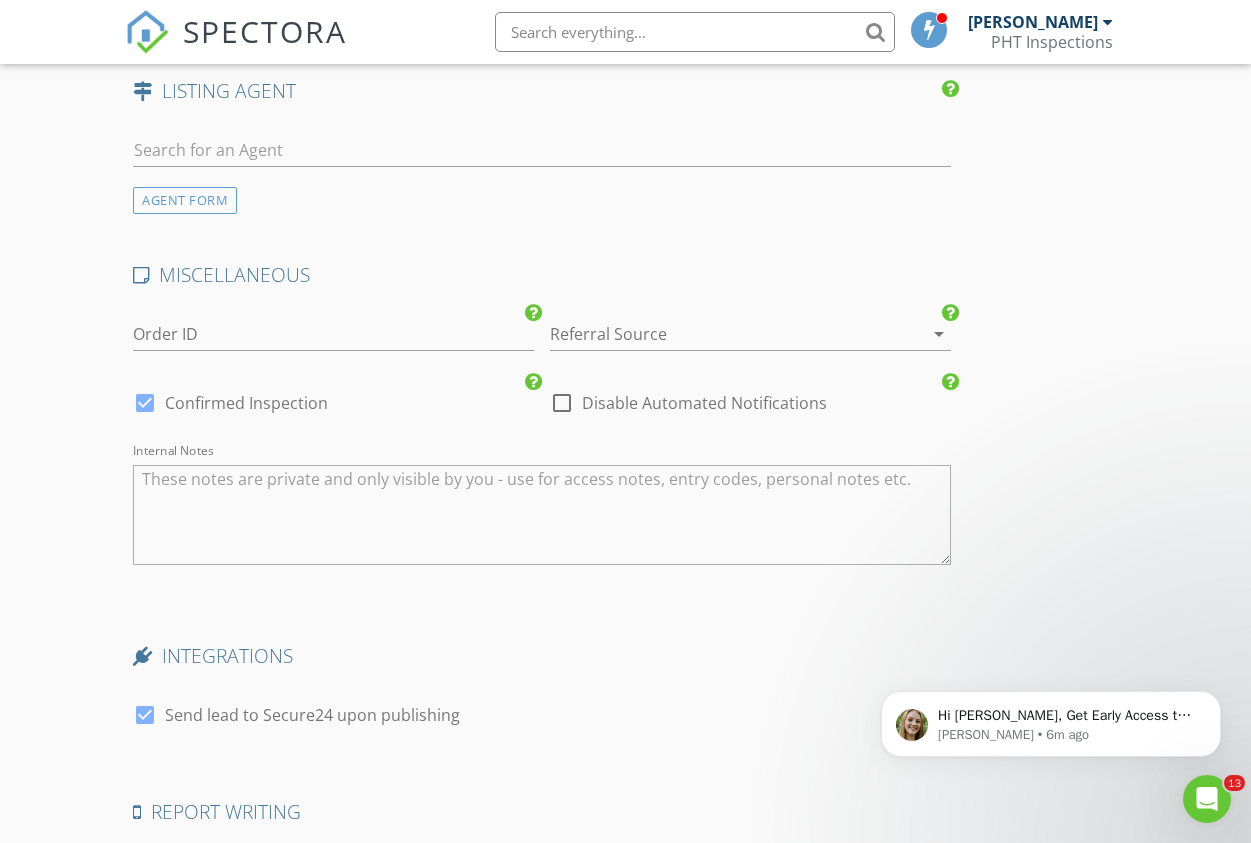 type on "[EMAIL_ADDRESS][DOMAIN_NAME]" 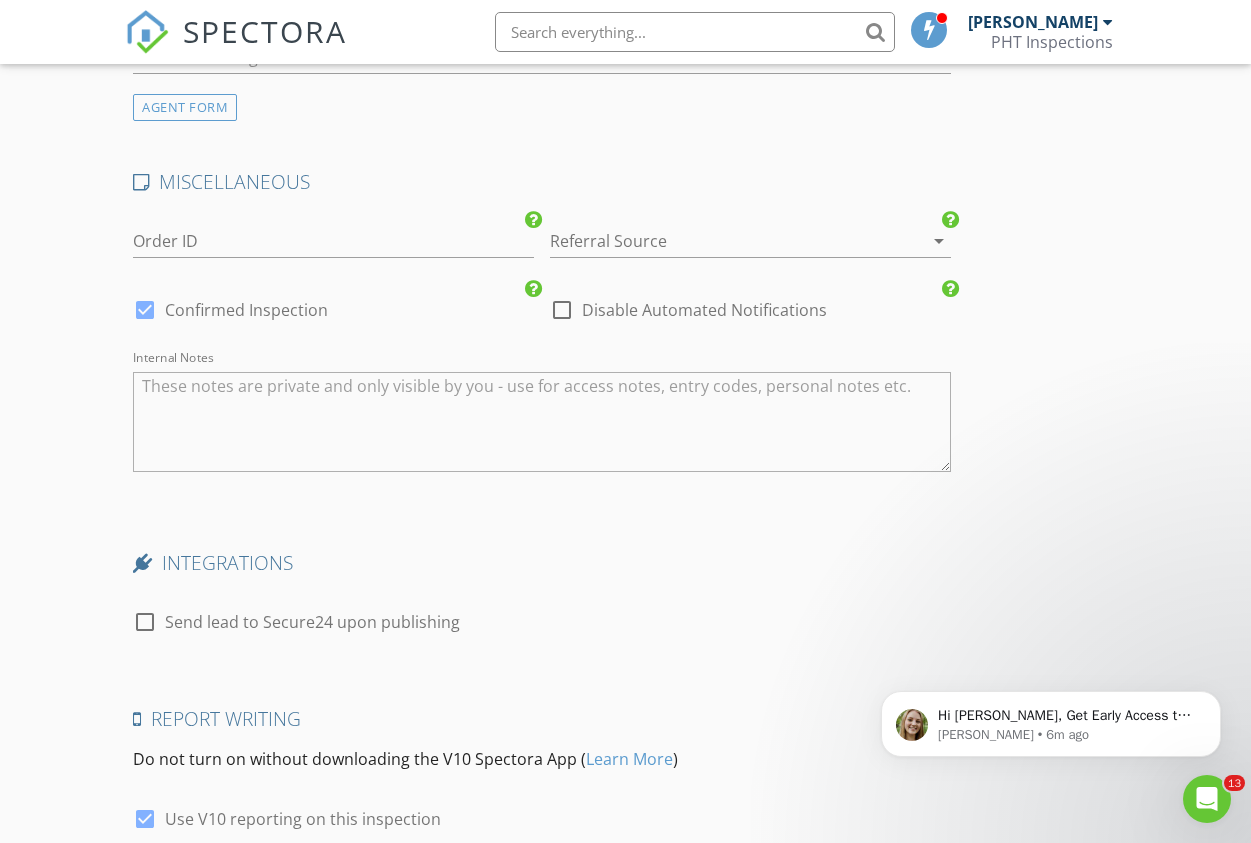 scroll, scrollTop: 3398, scrollLeft: 0, axis: vertical 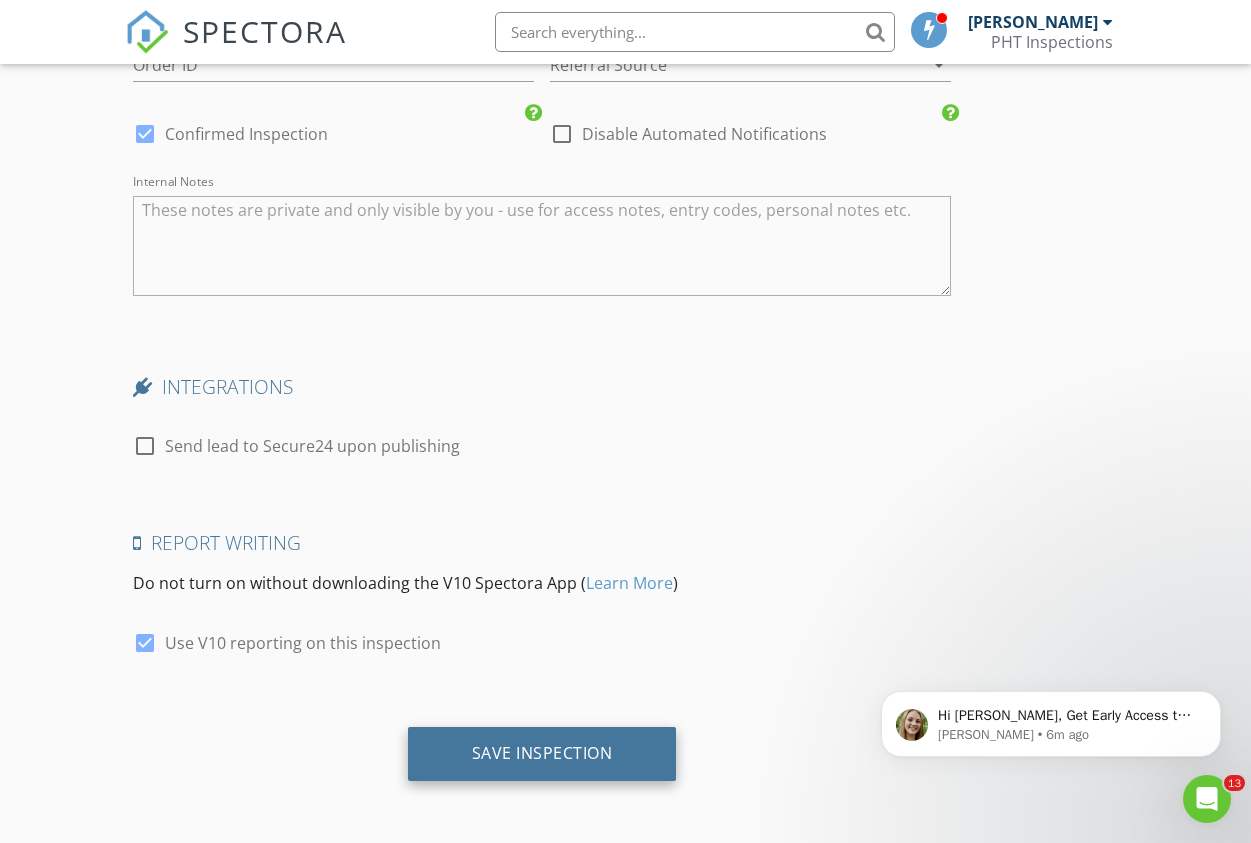 click on "Save Inspection" at bounding box center [542, 753] 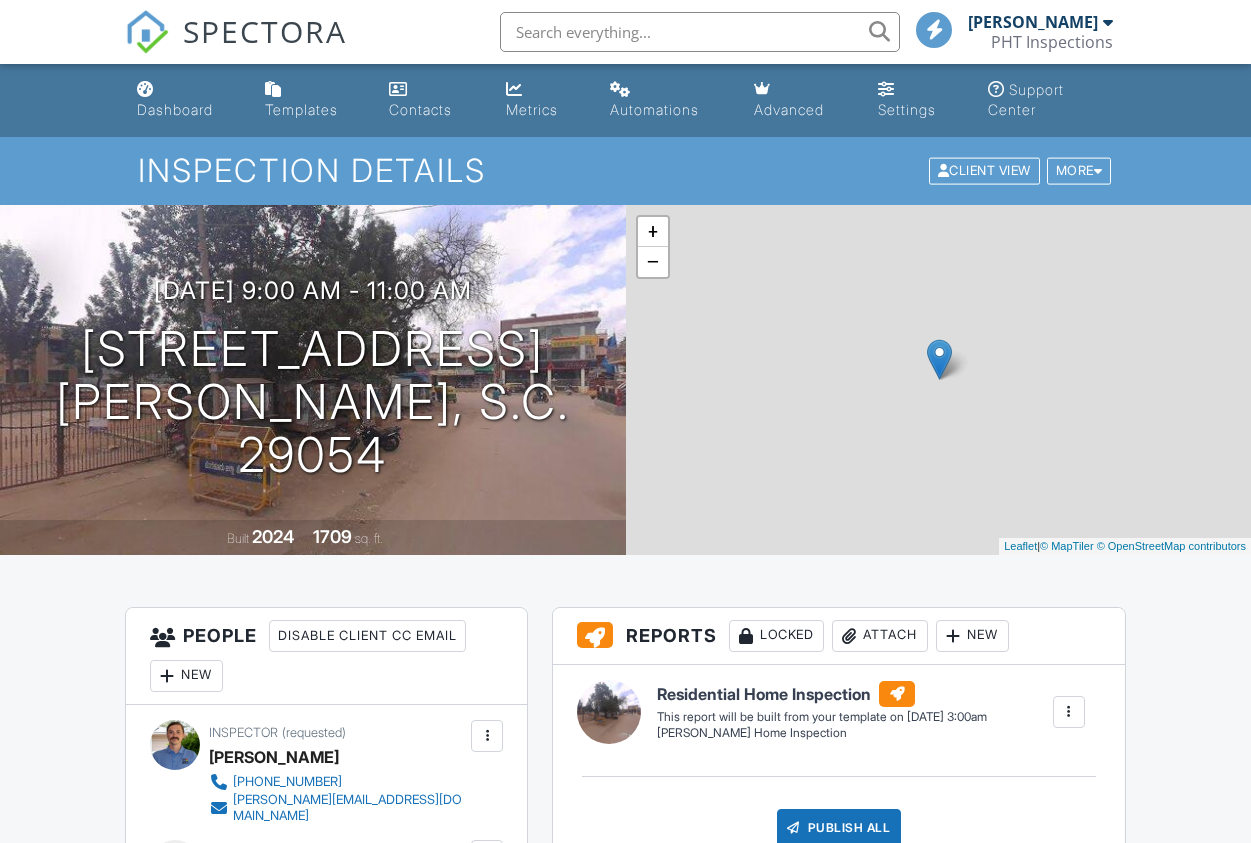 scroll, scrollTop: 0, scrollLeft: 0, axis: both 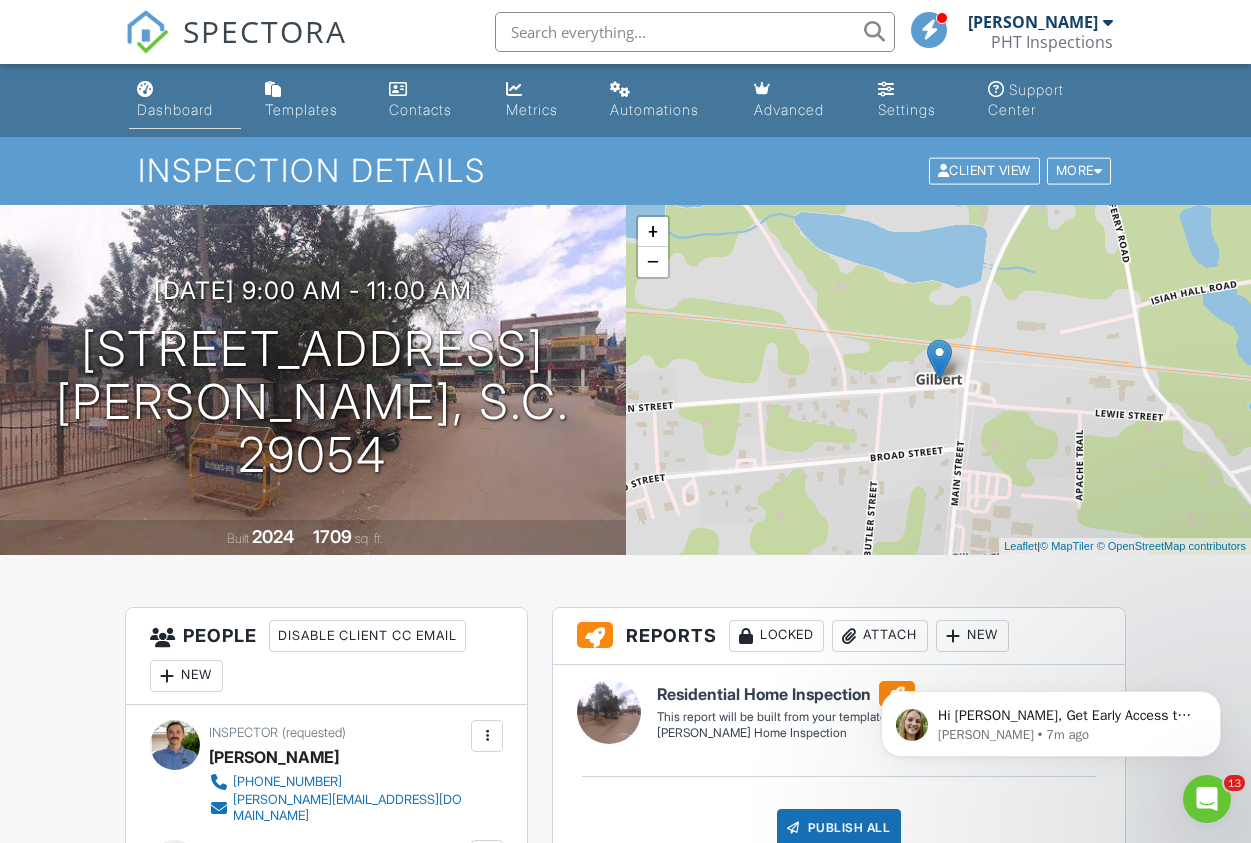 click on "Dashboard" at bounding box center [175, 109] 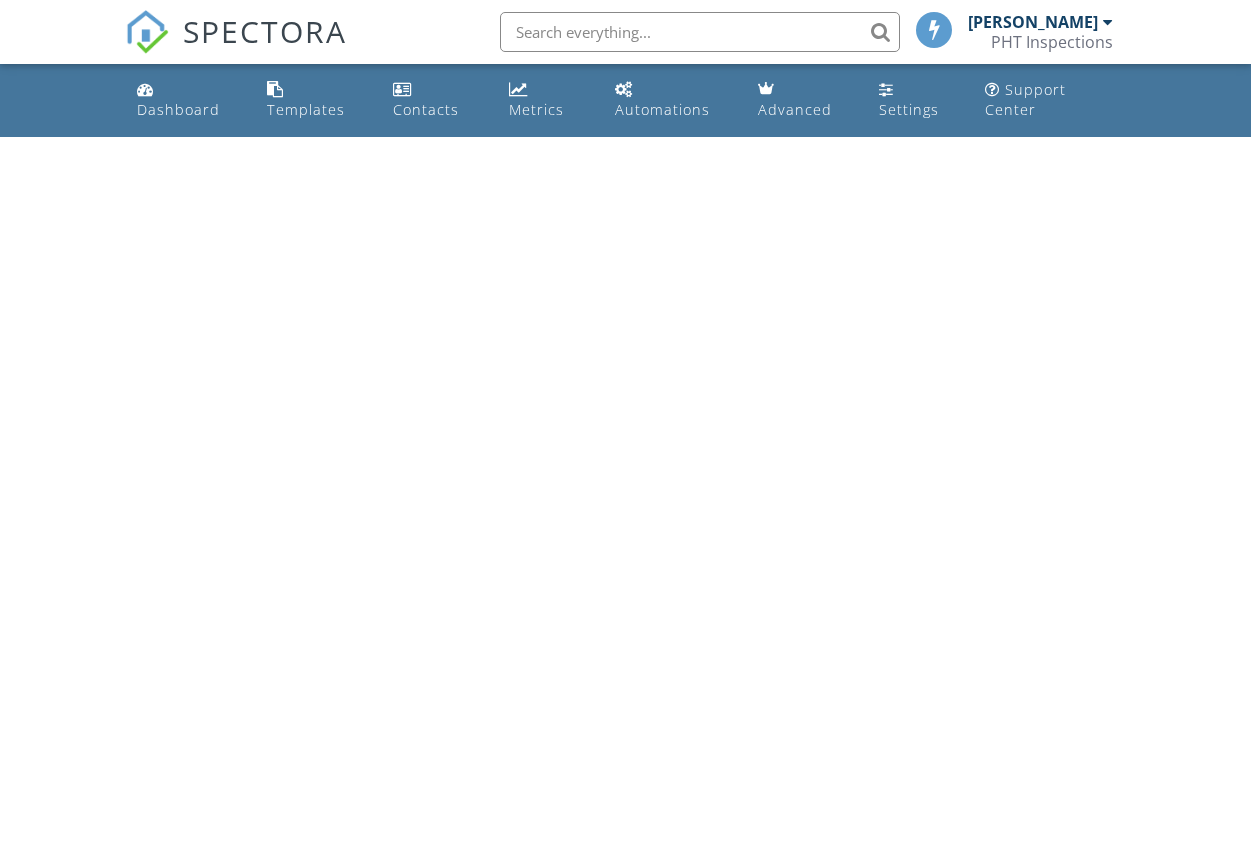 scroll, scrollTop: 0, scrollLeft: 0, axis: both 